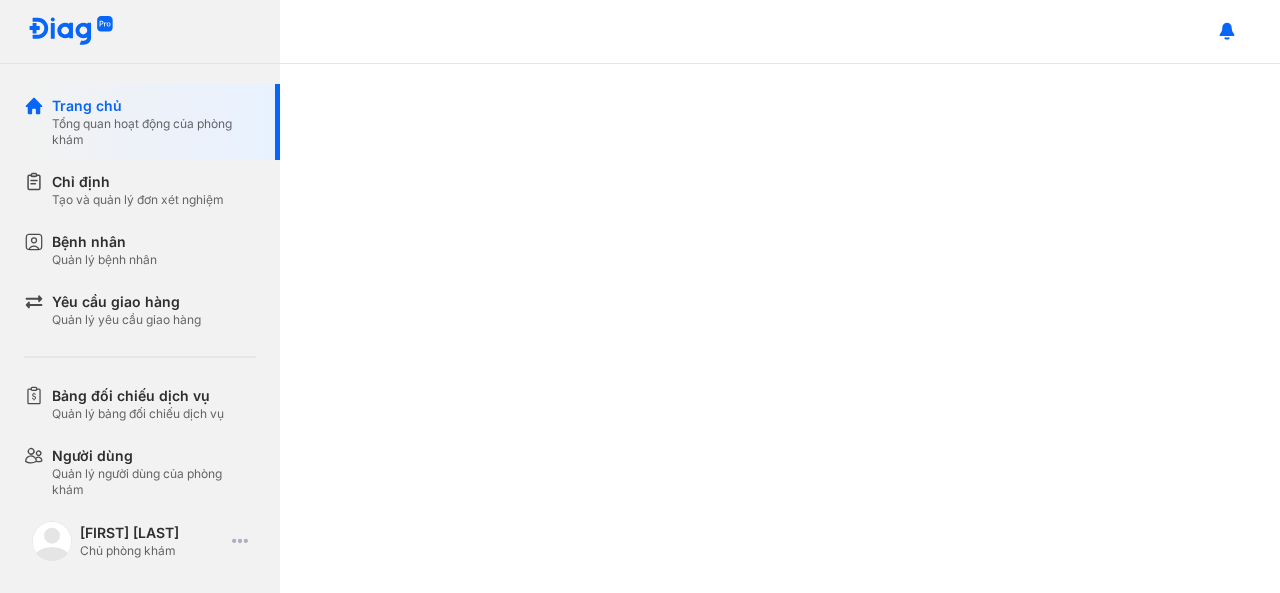 scroll, scrollTop: 0, scrollLeft: 0, axis: both 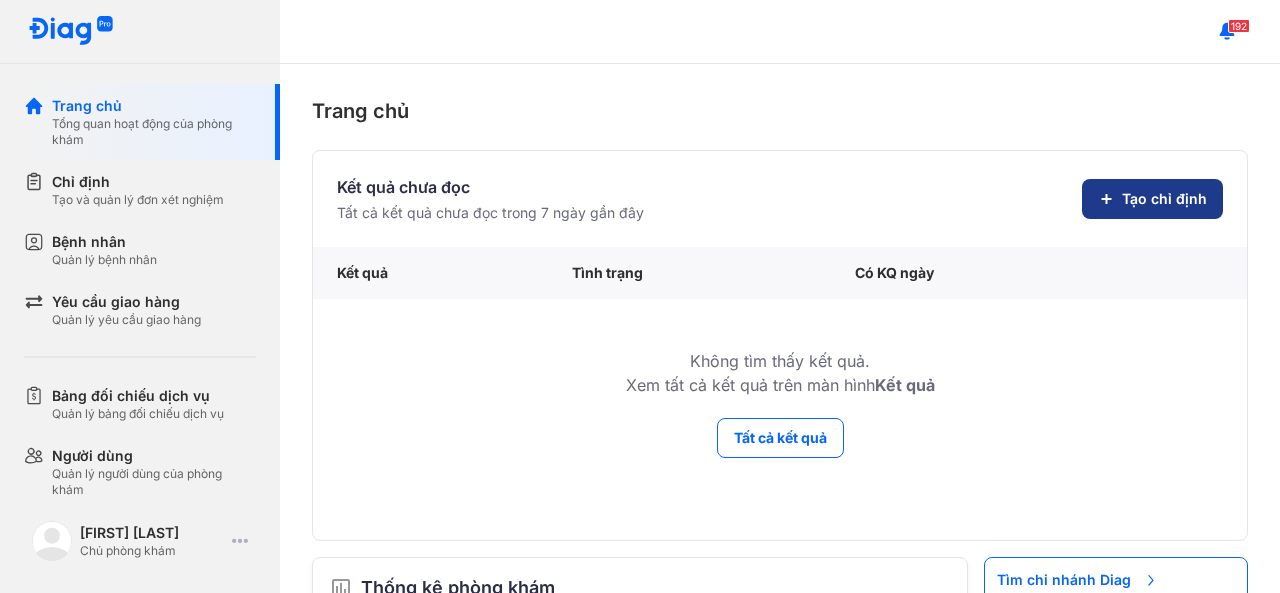 click on "Tạo chỉ định" at bounding box center (1152, 199) 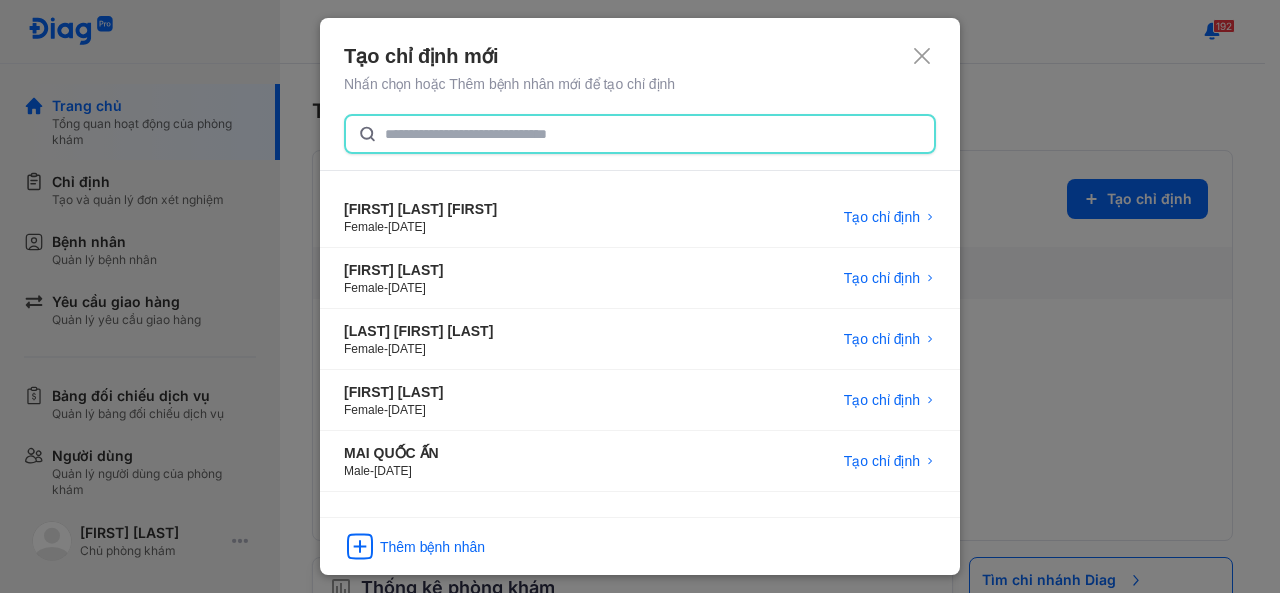 click 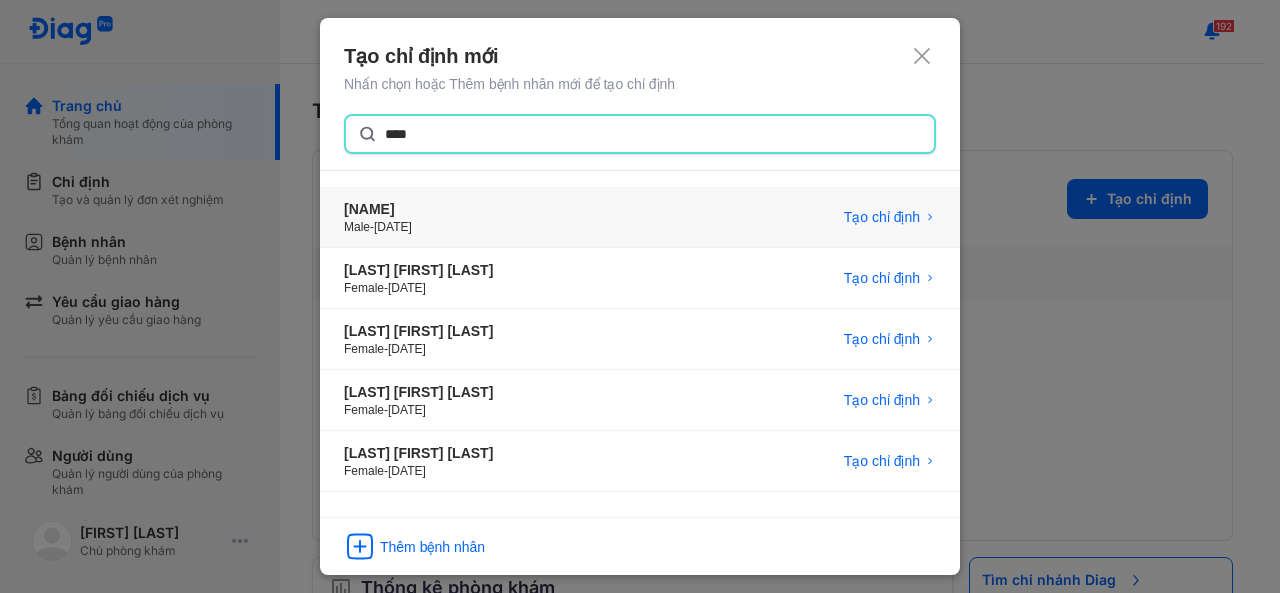 type on "****" 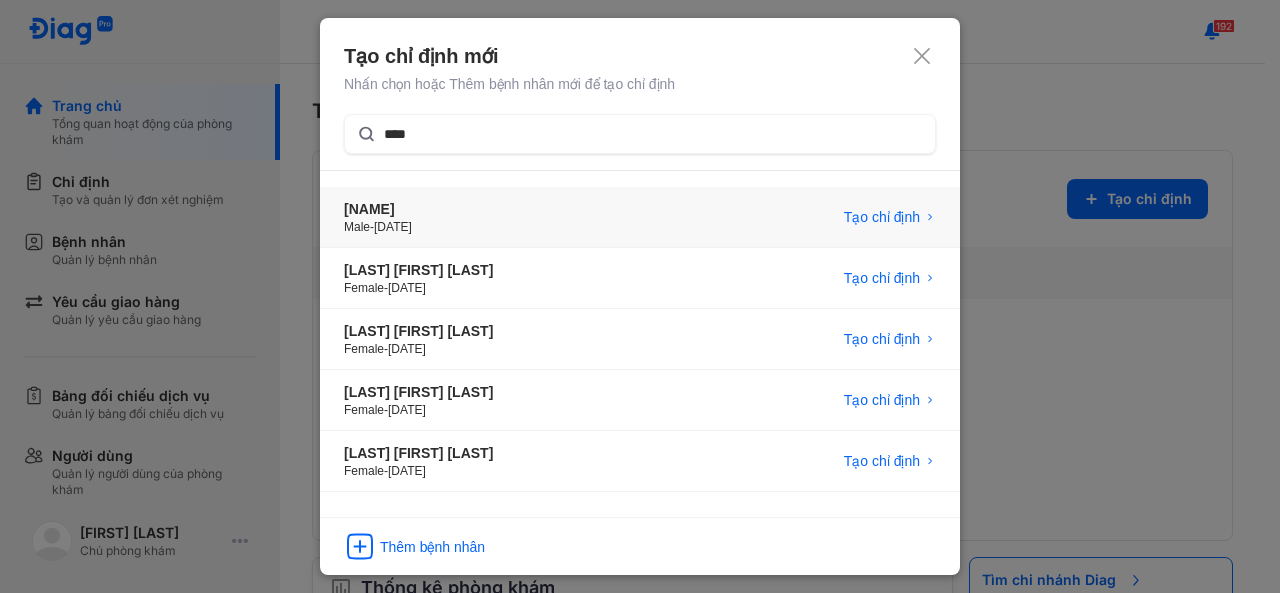 click on "[NAME] Male  -  [DATE] Tạo chỉ định" 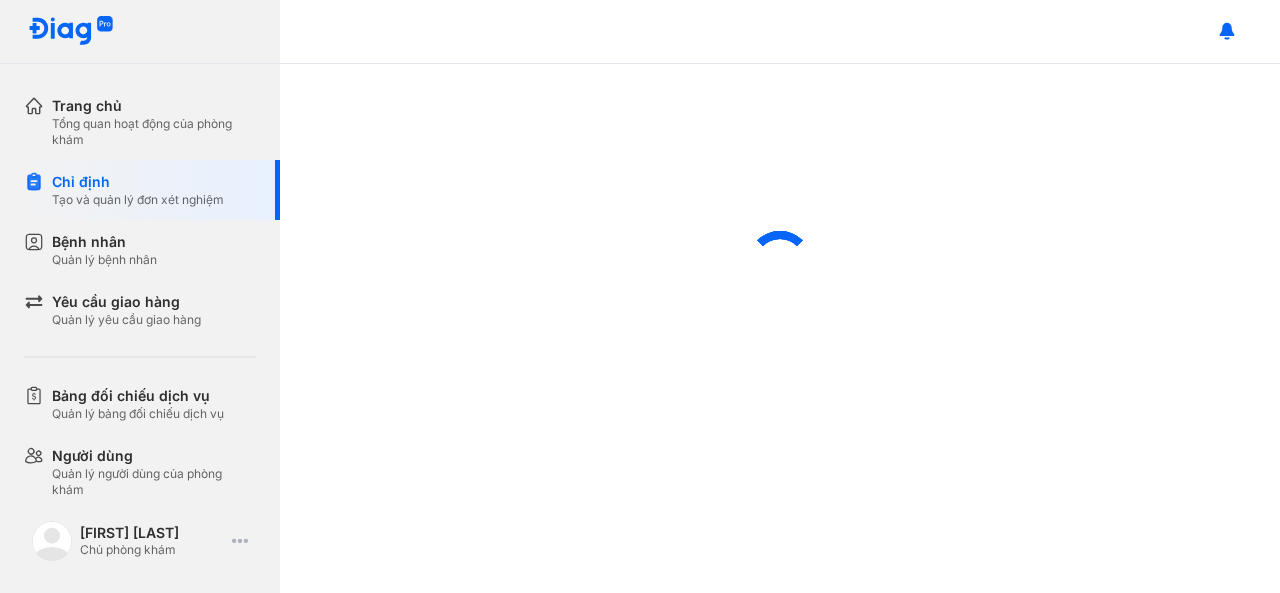 scroll, scrollTop: 0, scrollLeft: 0, axis: both 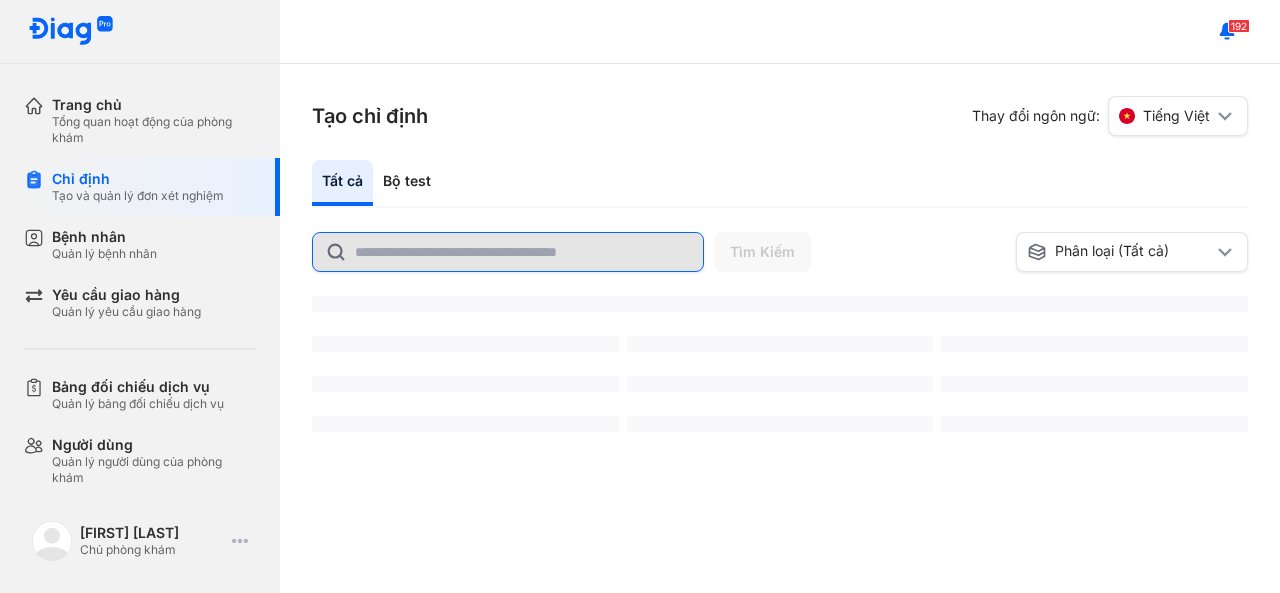 click 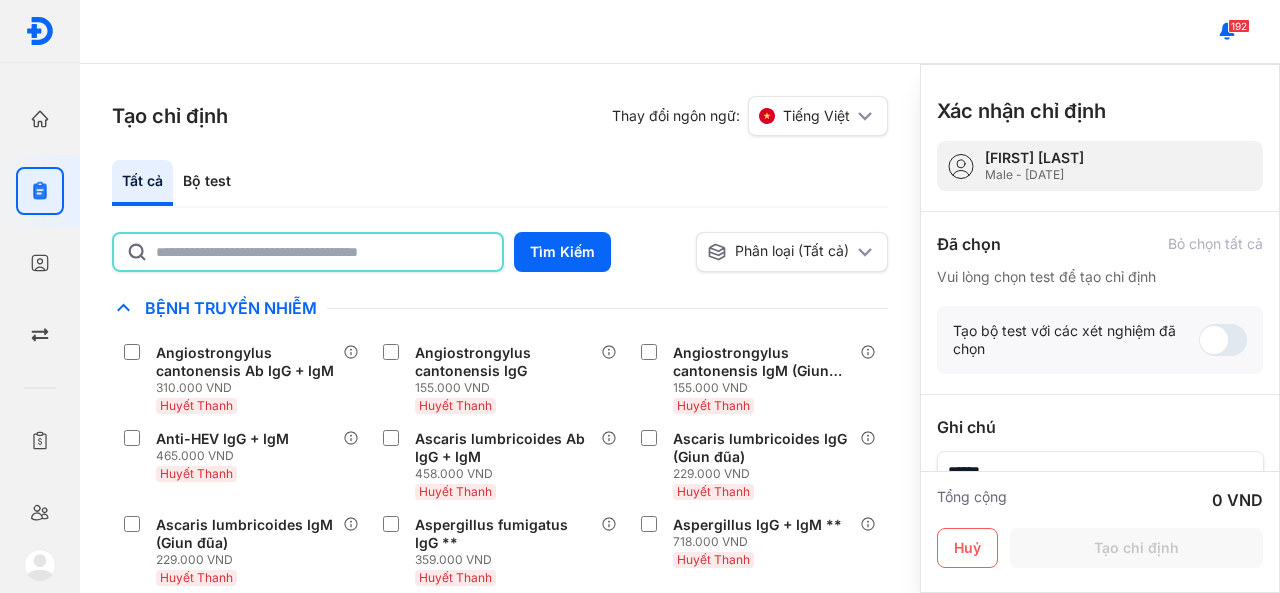 click 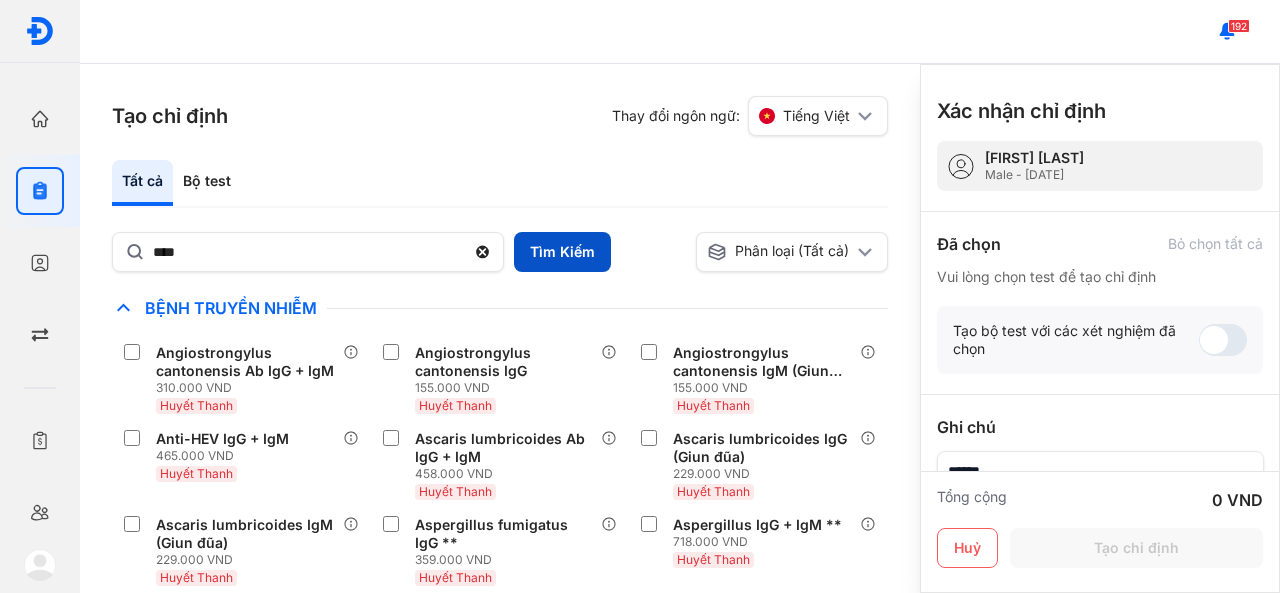 click on "Tìm Kiếm" at bounding box center (562, 252) 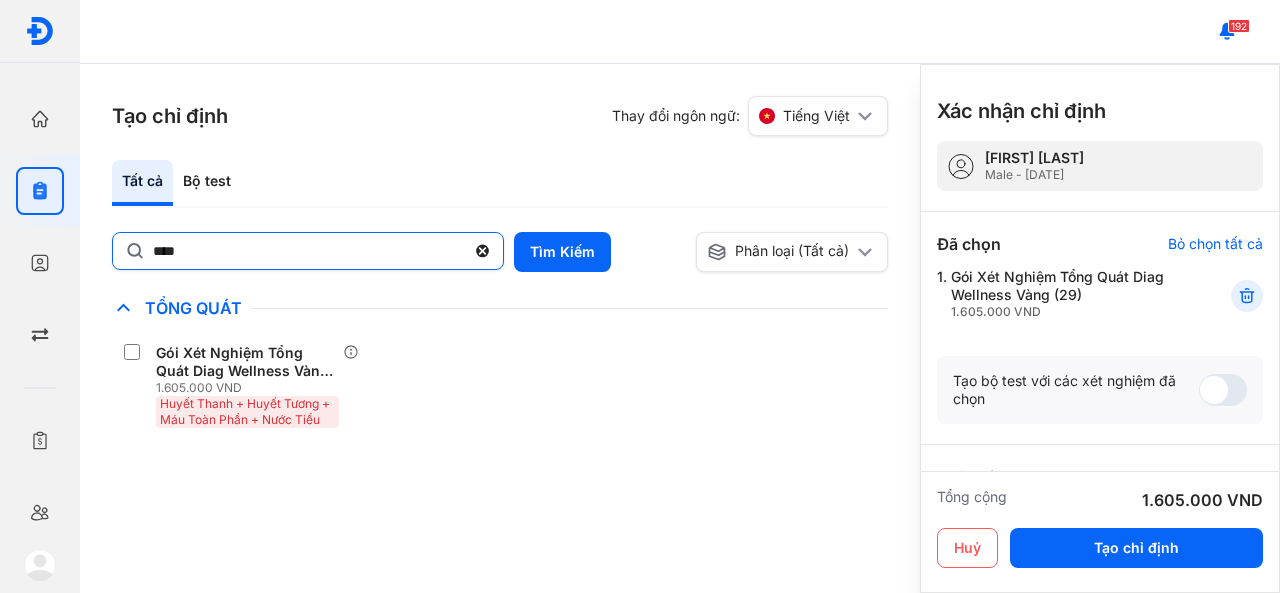 click on "****" 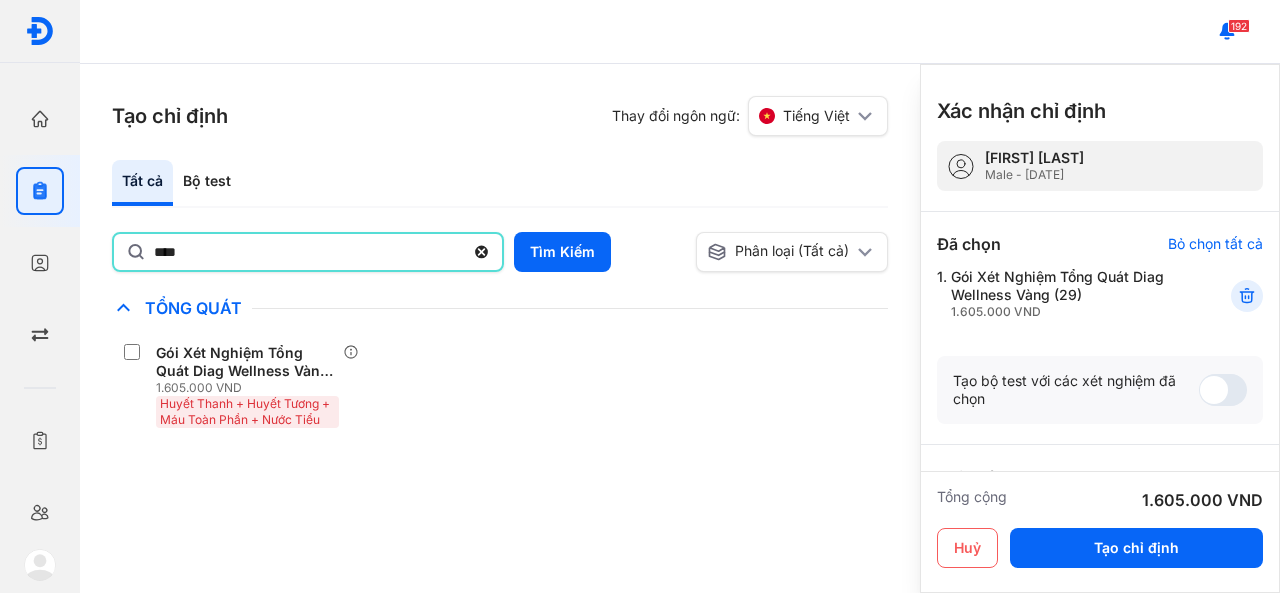 click on "****" 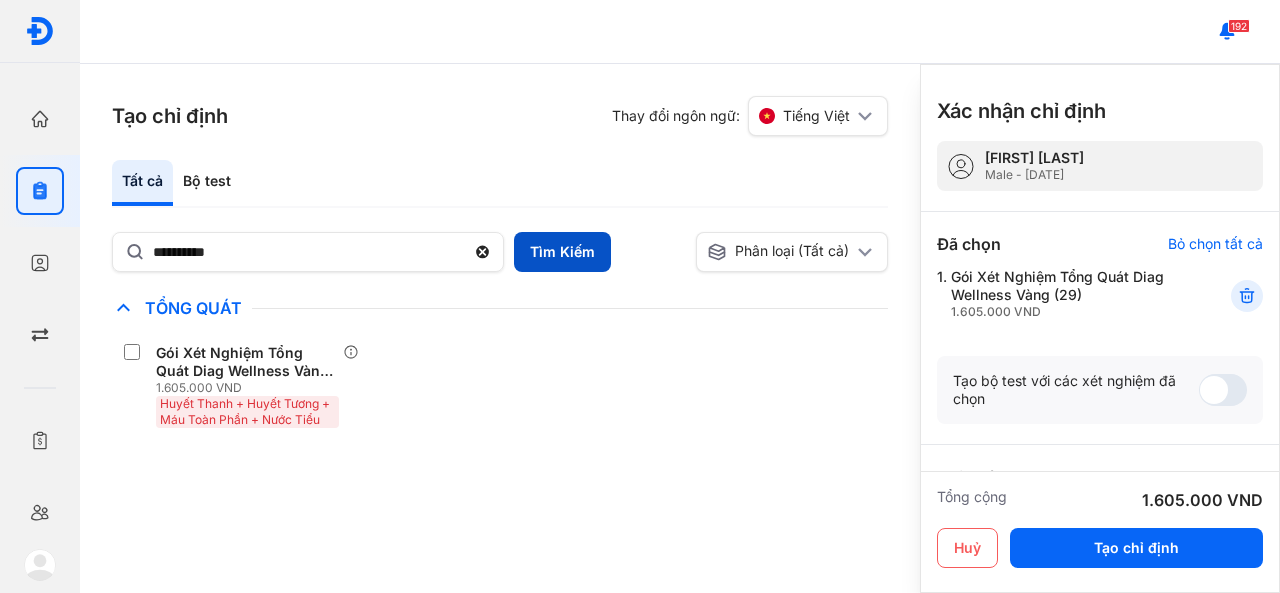 click on "Tìm Kiếm" at bounding box center (562, 252) 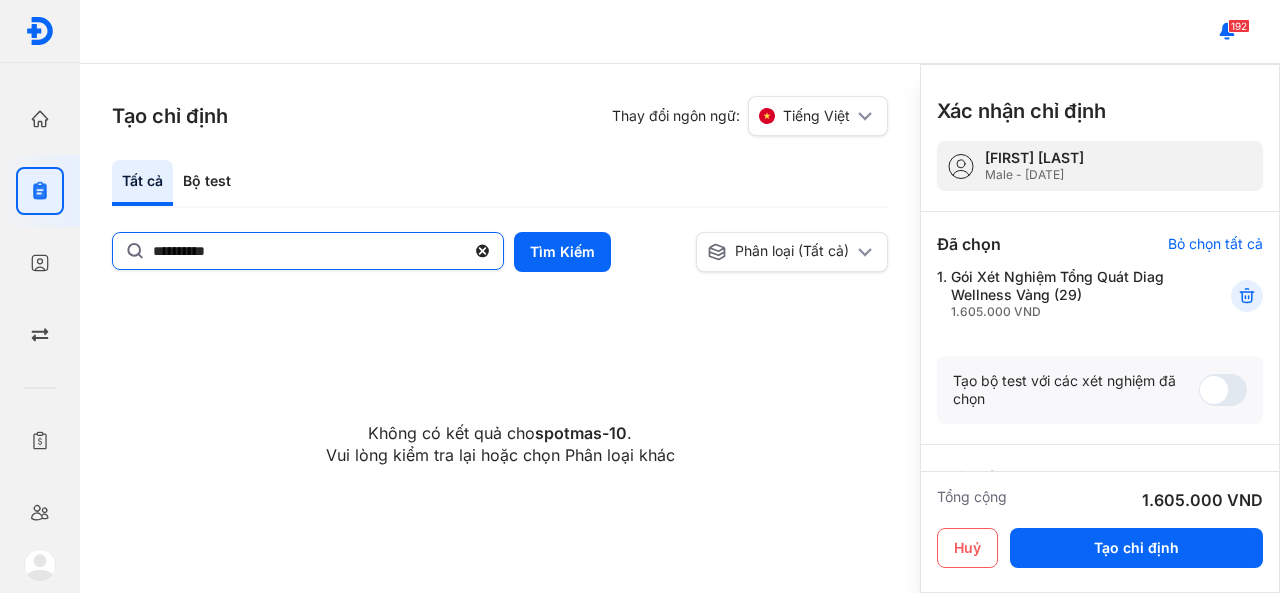 click on "**********" 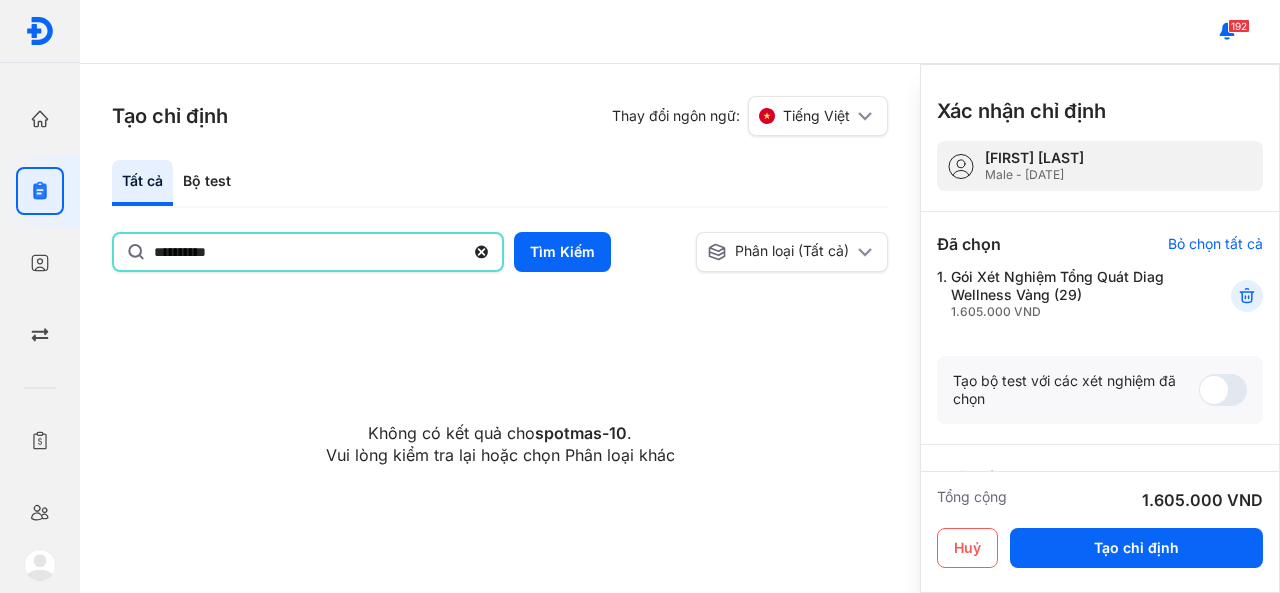 click on "**********" 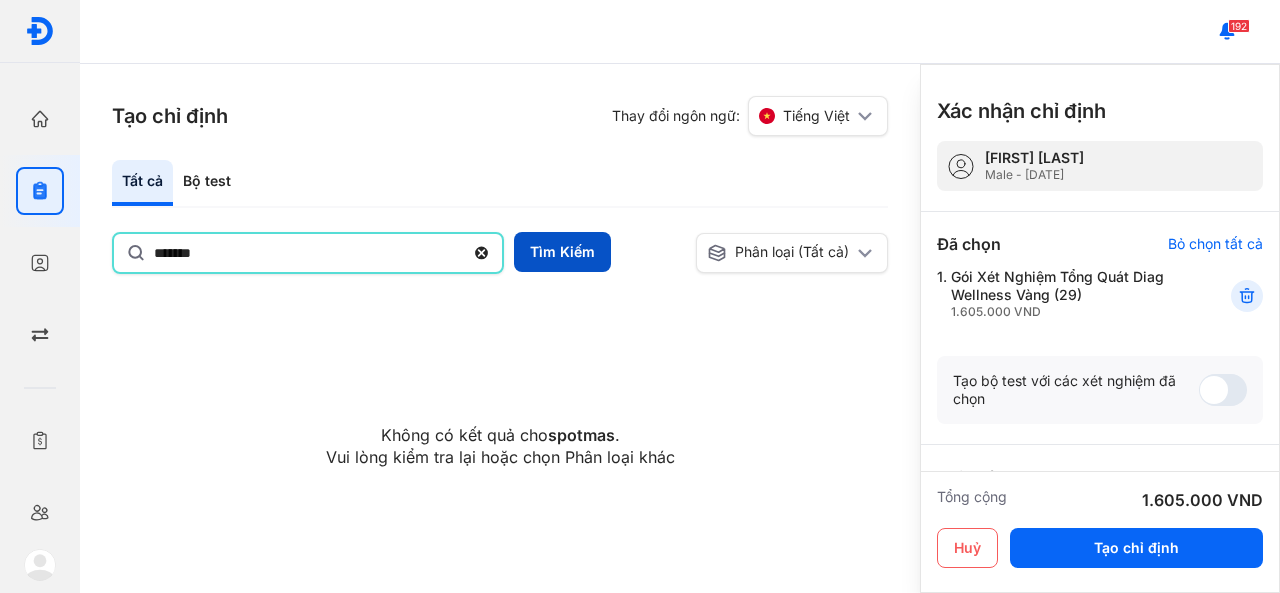 click on "Tìm Kiếm" at bounding box center [562, 252] 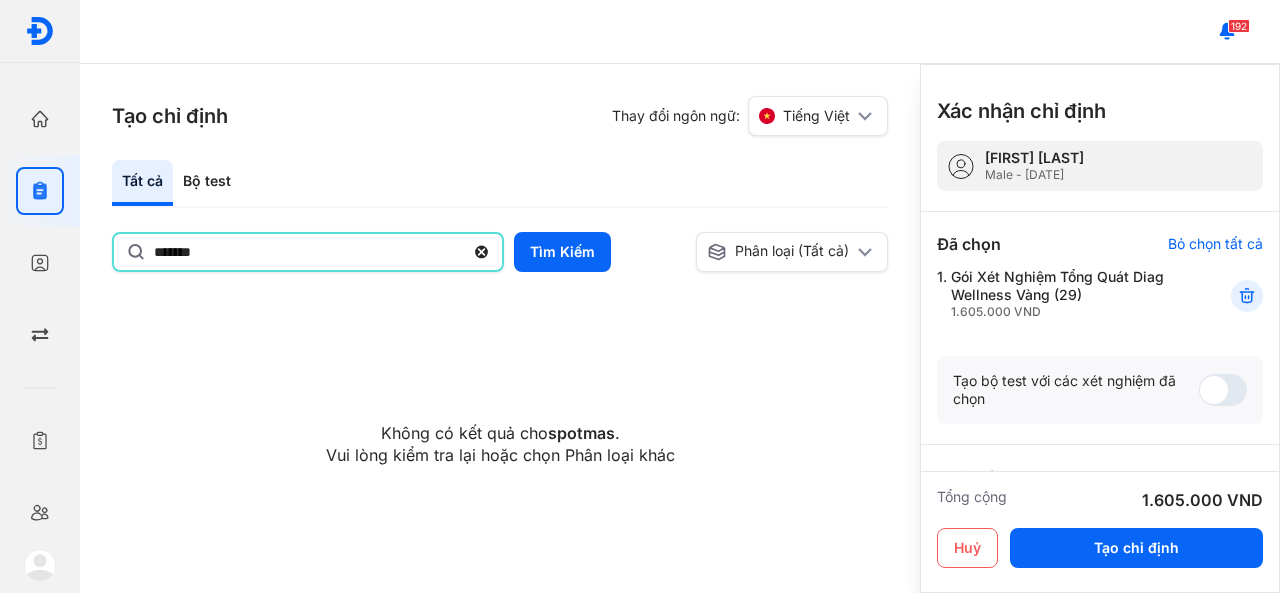 click on "*******" 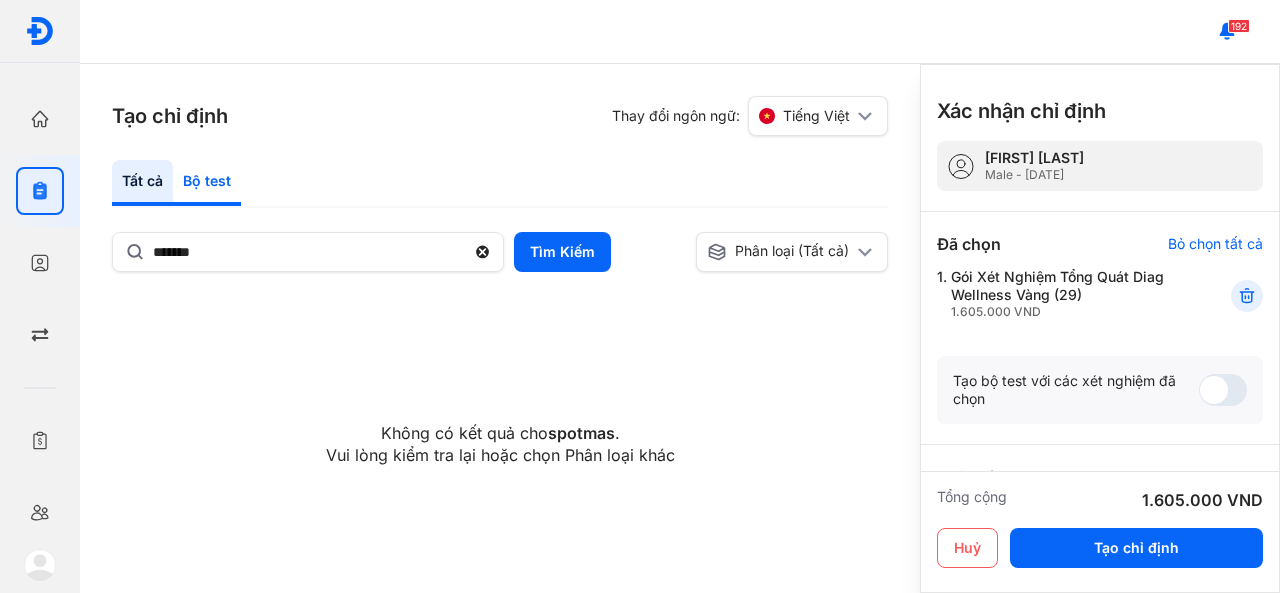 click on "Bộ test" 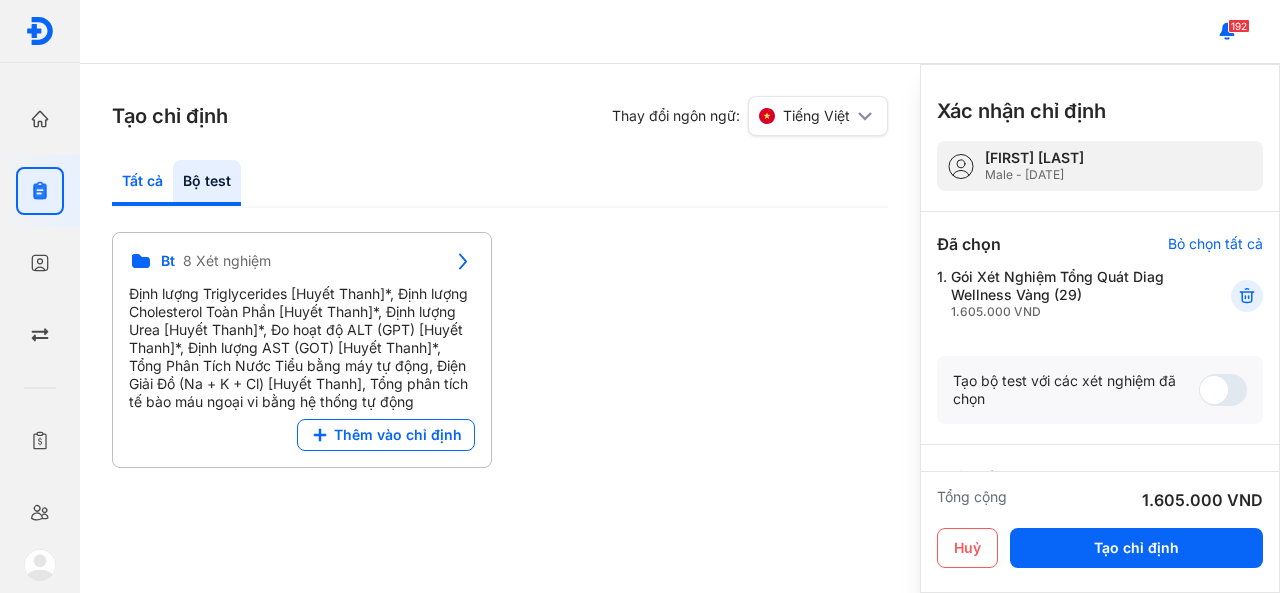 click on "Tất cả" 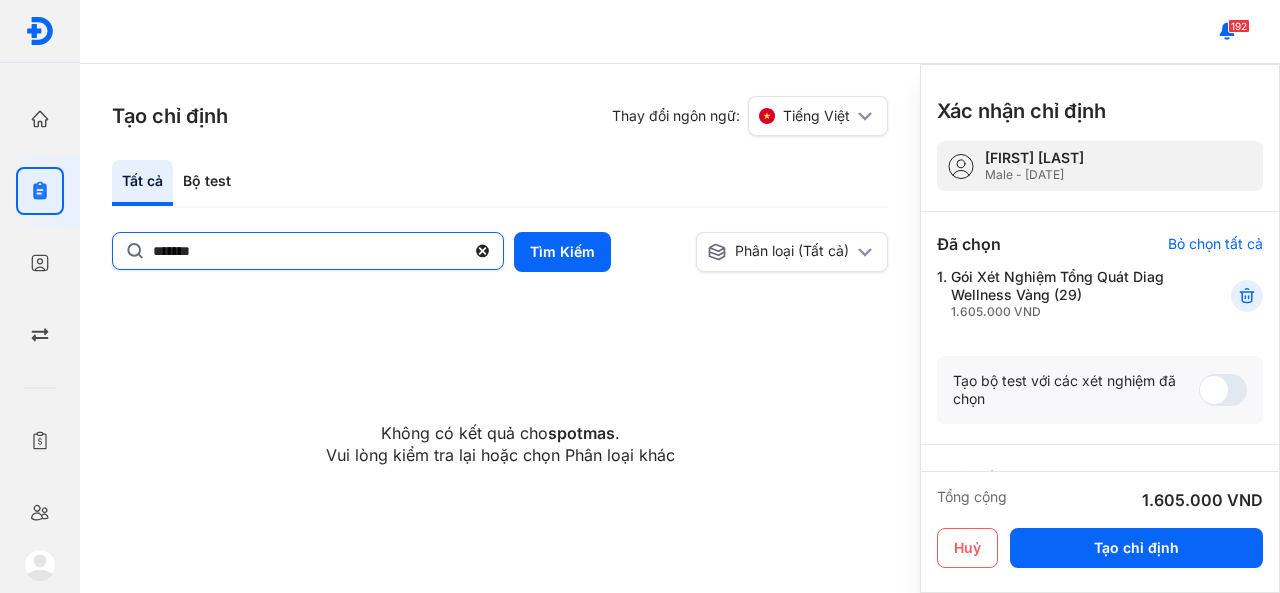 click on "*******" 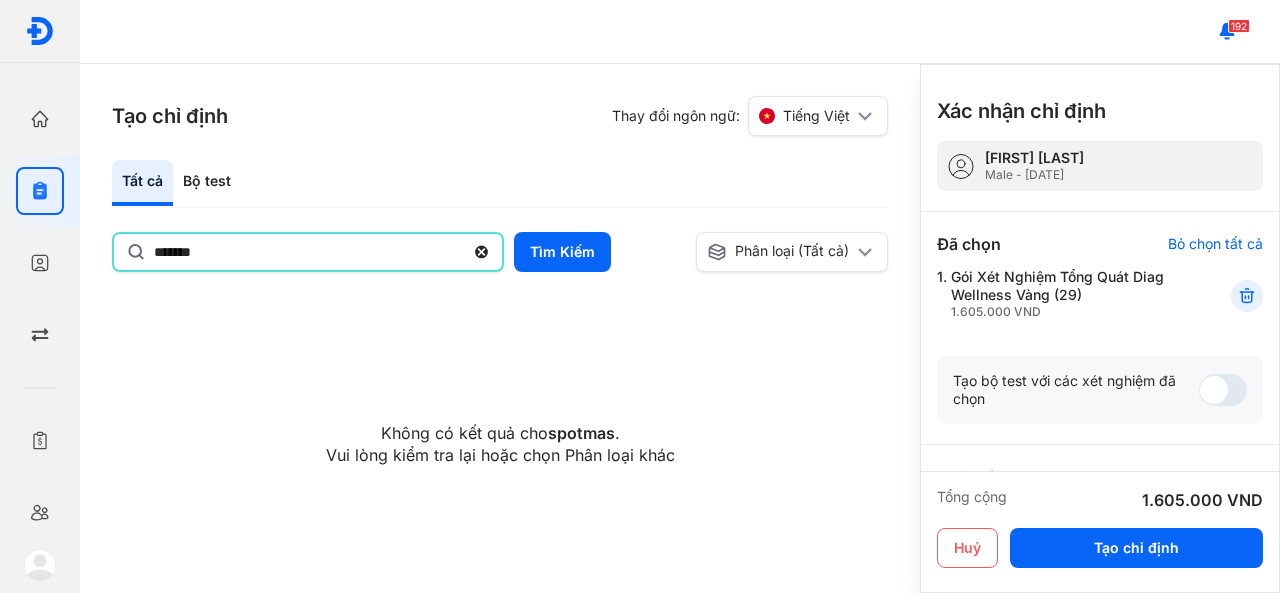 click on "*******" 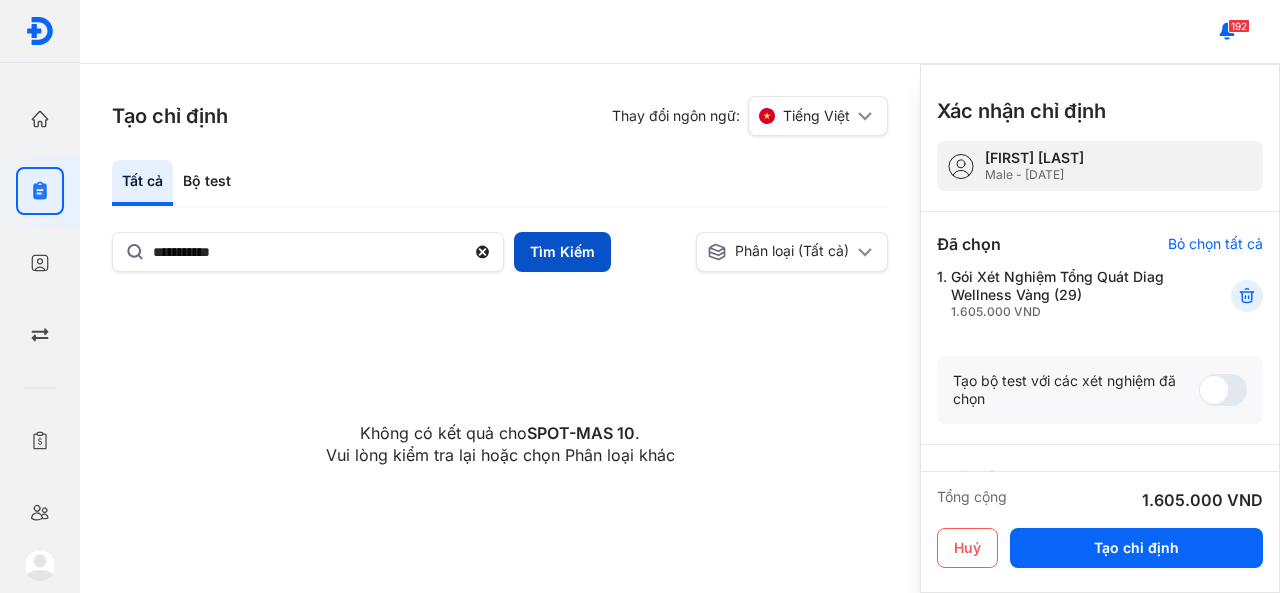 click on "Tìm Kiếm" at bounding box center [562, 252] 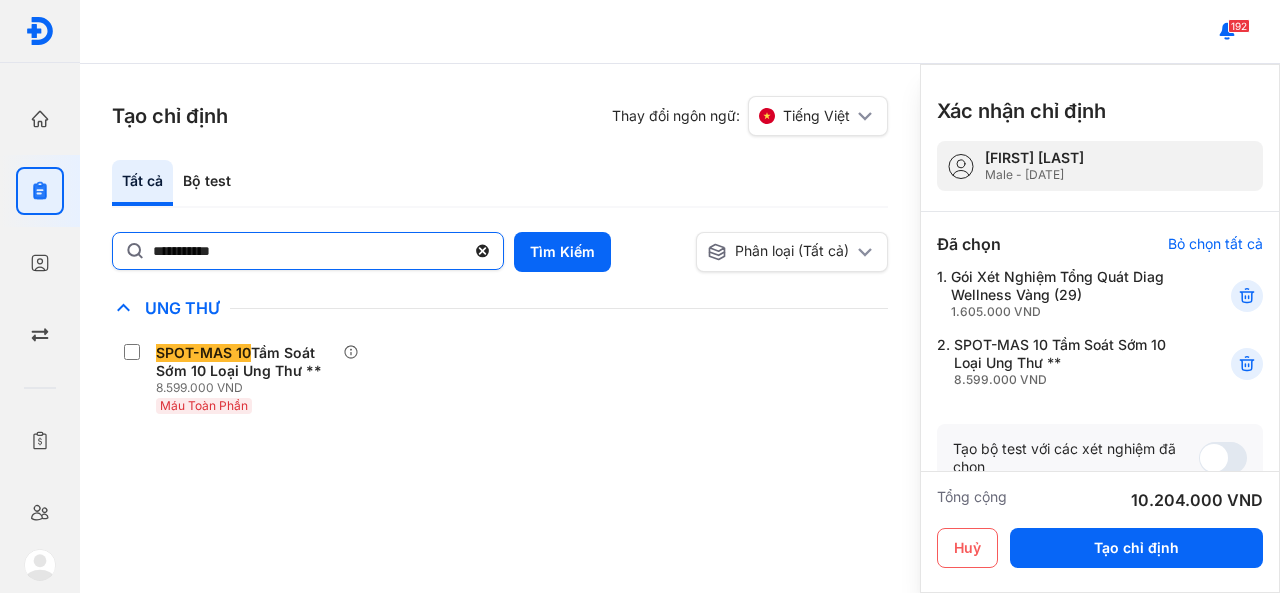 click on "**********" 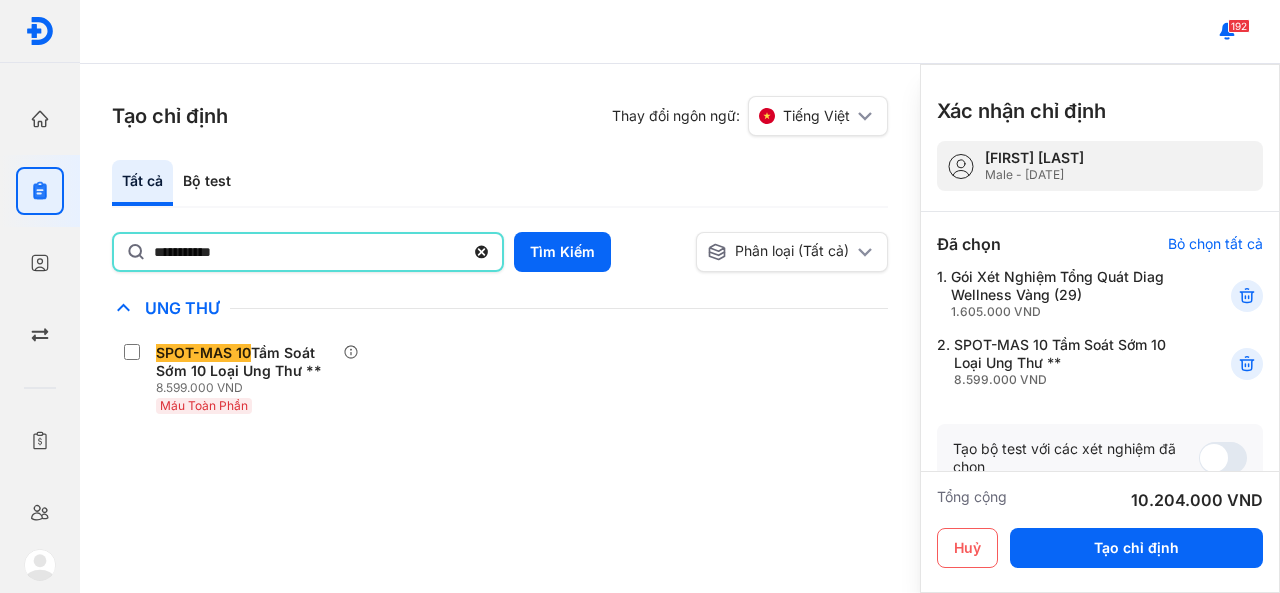 click on "**********" 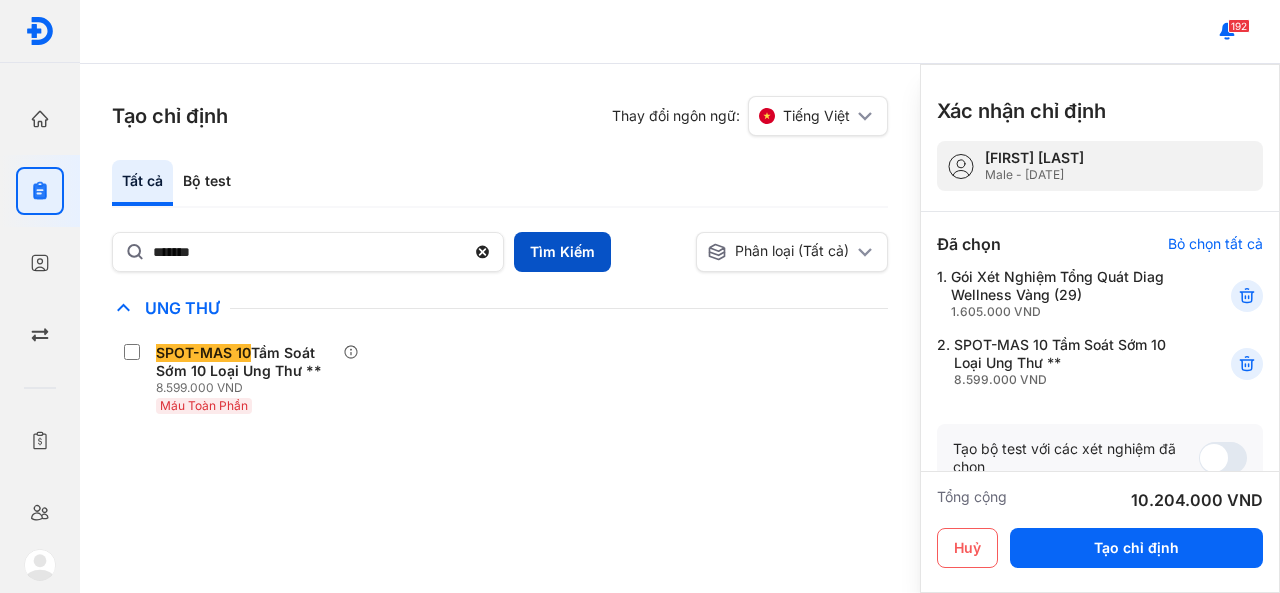 click on "Tìm Kiếm" at bounding box center (562, 252) 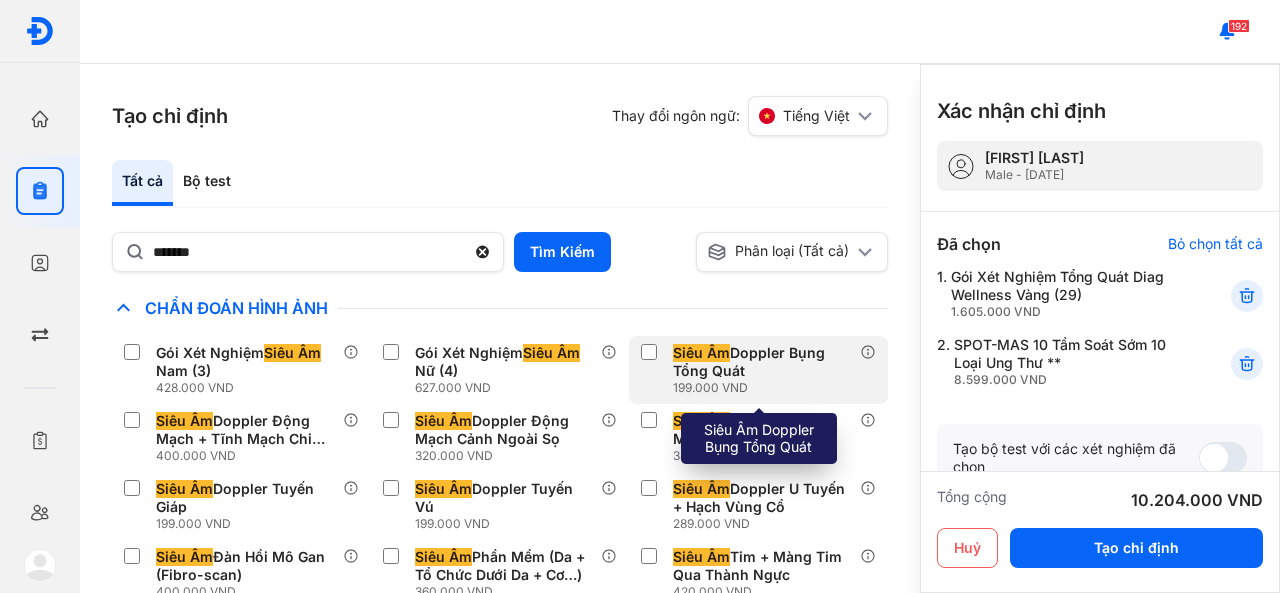 click on "Siêu Âm  Doppler Bụng Tổng Quát 199.000 VND" at bounding box center [750, 370] 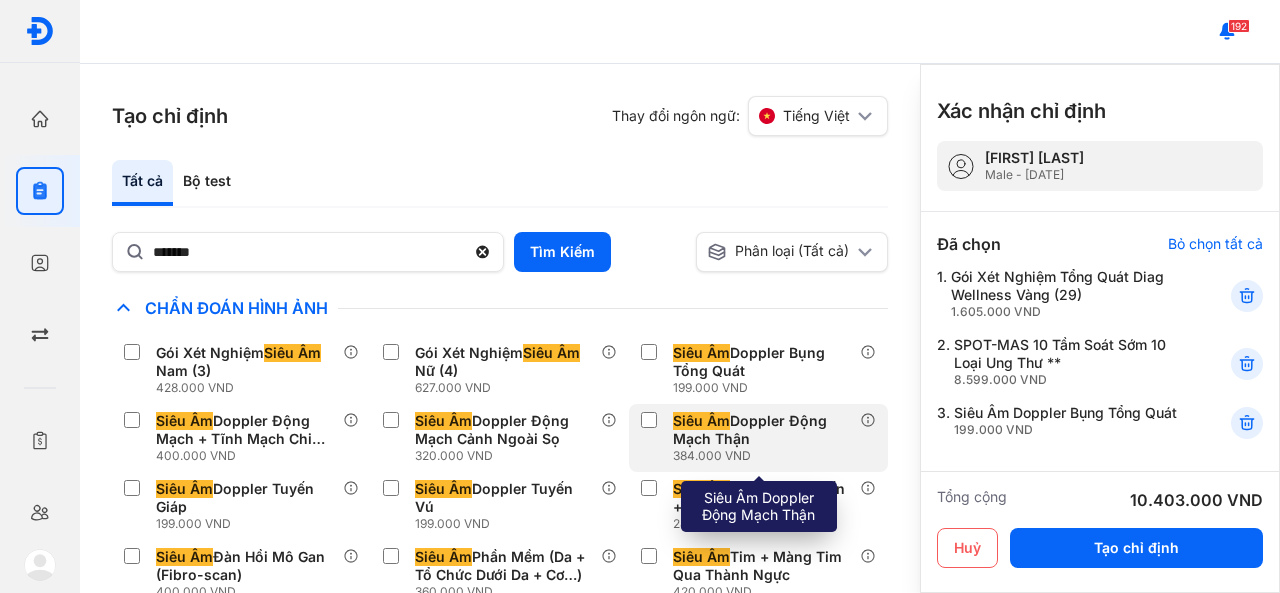 scroll, scrollTop: 107, scrollLeft: 0, axis: vertical 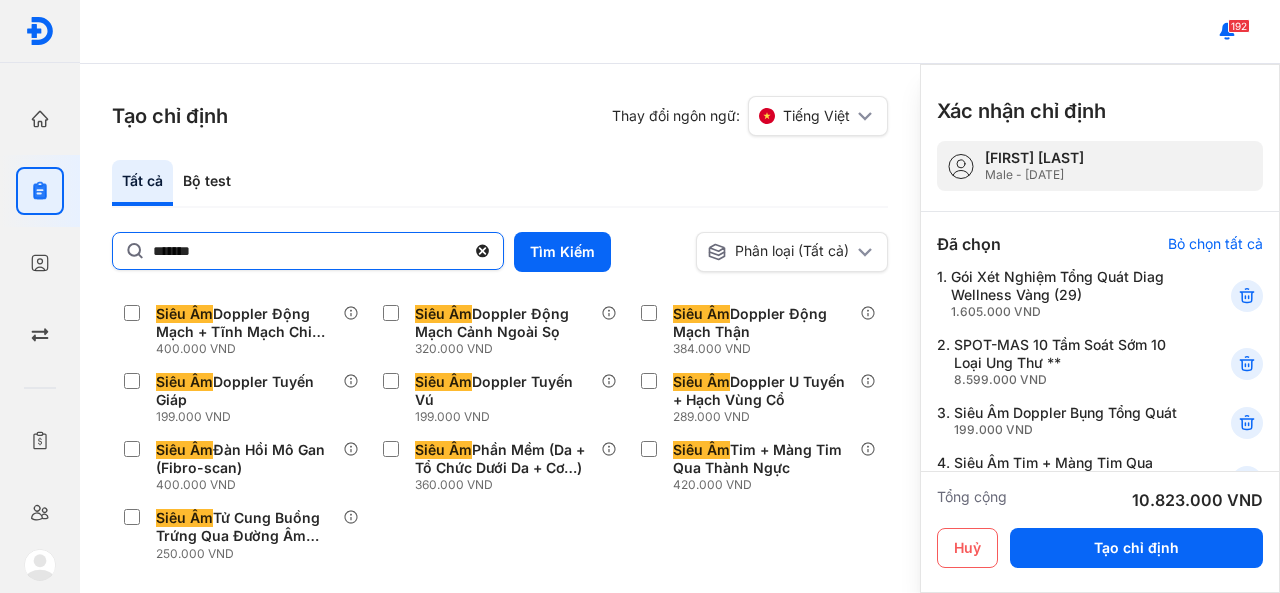 click on "*******" 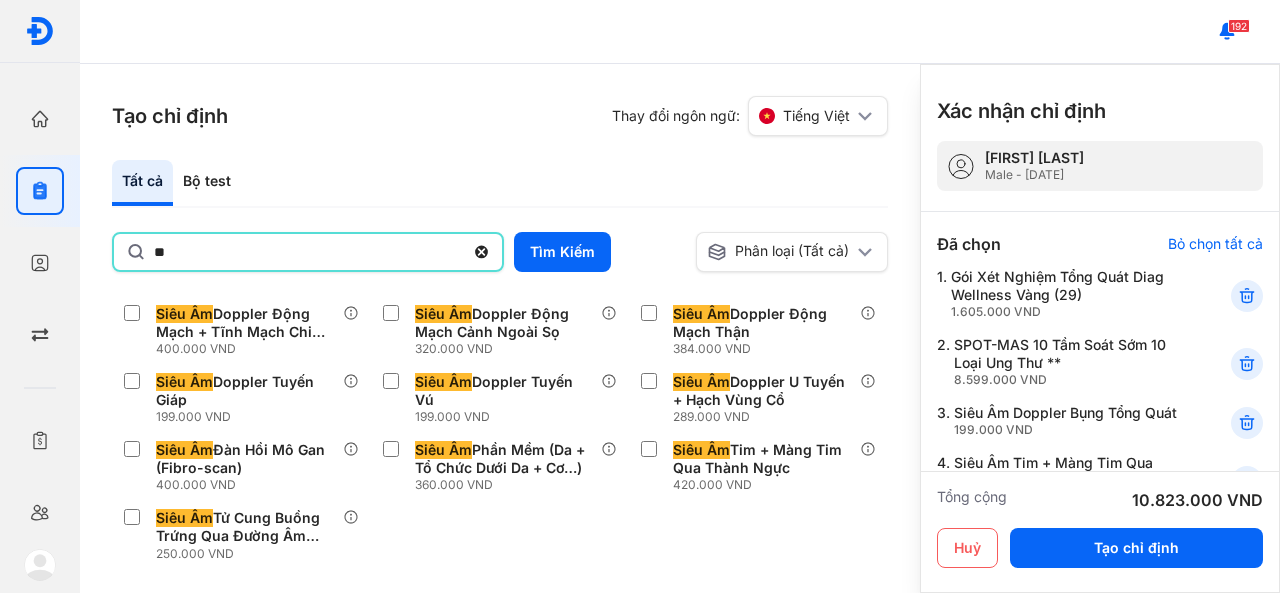 type on "*" 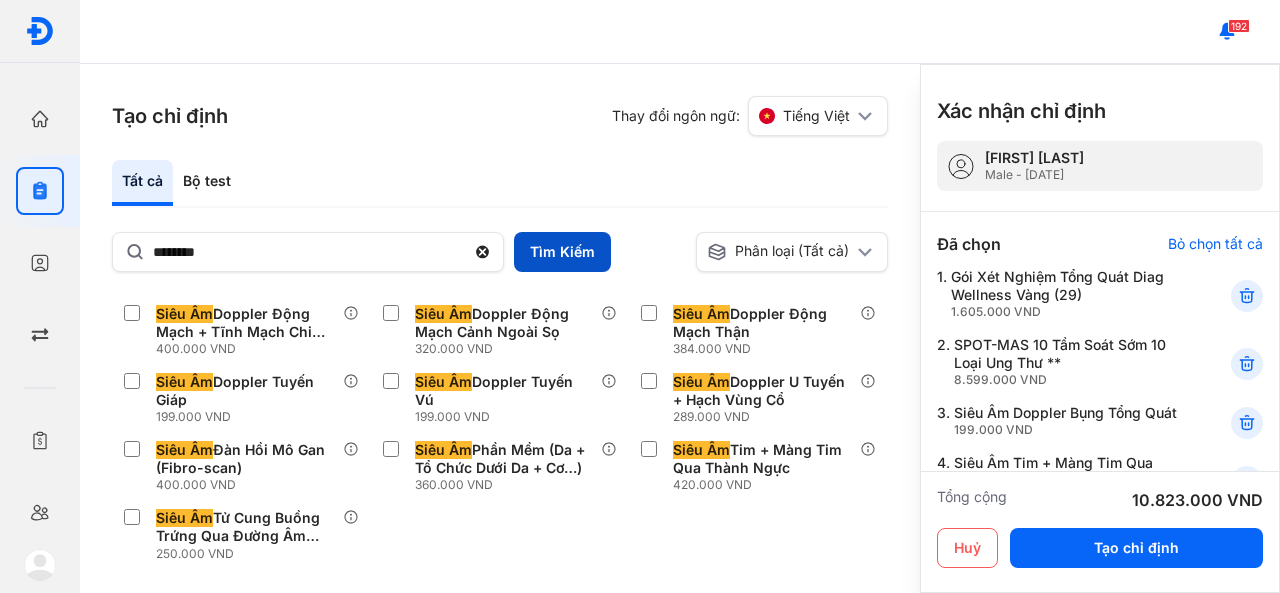 click on "Tìm Kiếm" at bounding box center (562, 252) 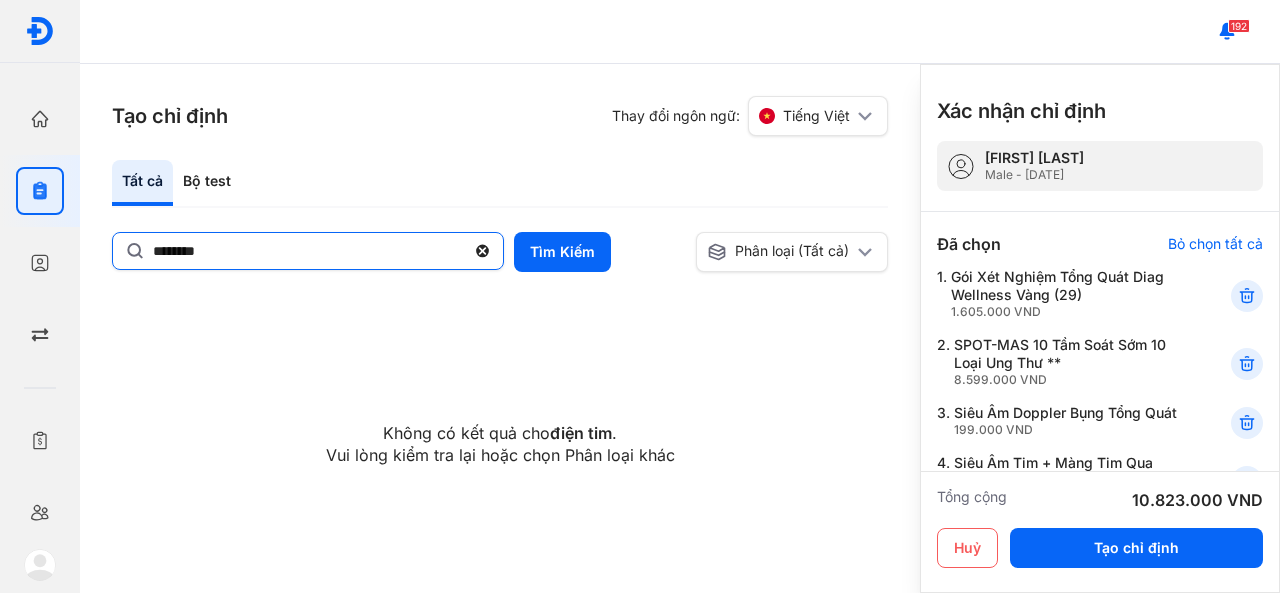 click on "********" 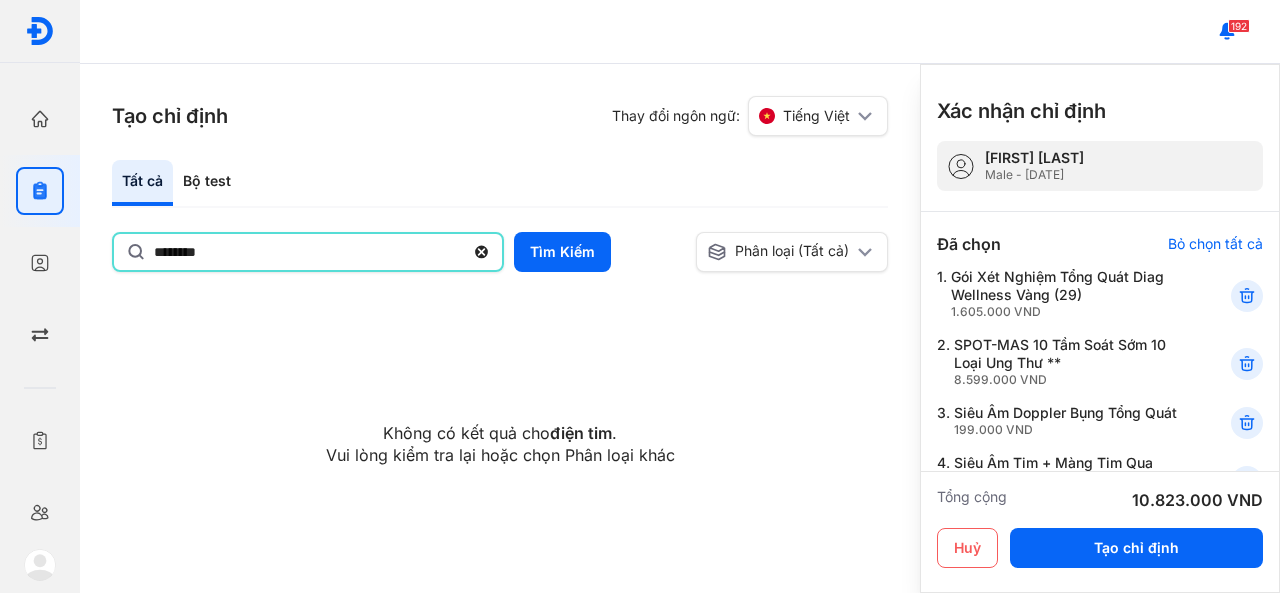 click on "********" 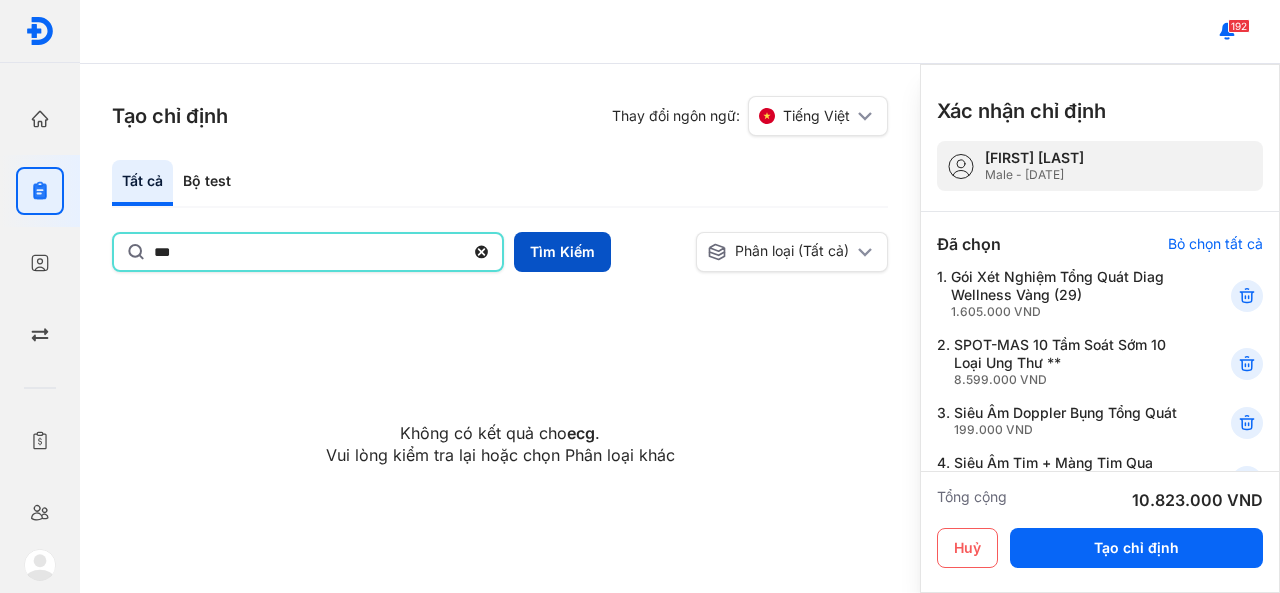 type on "***" 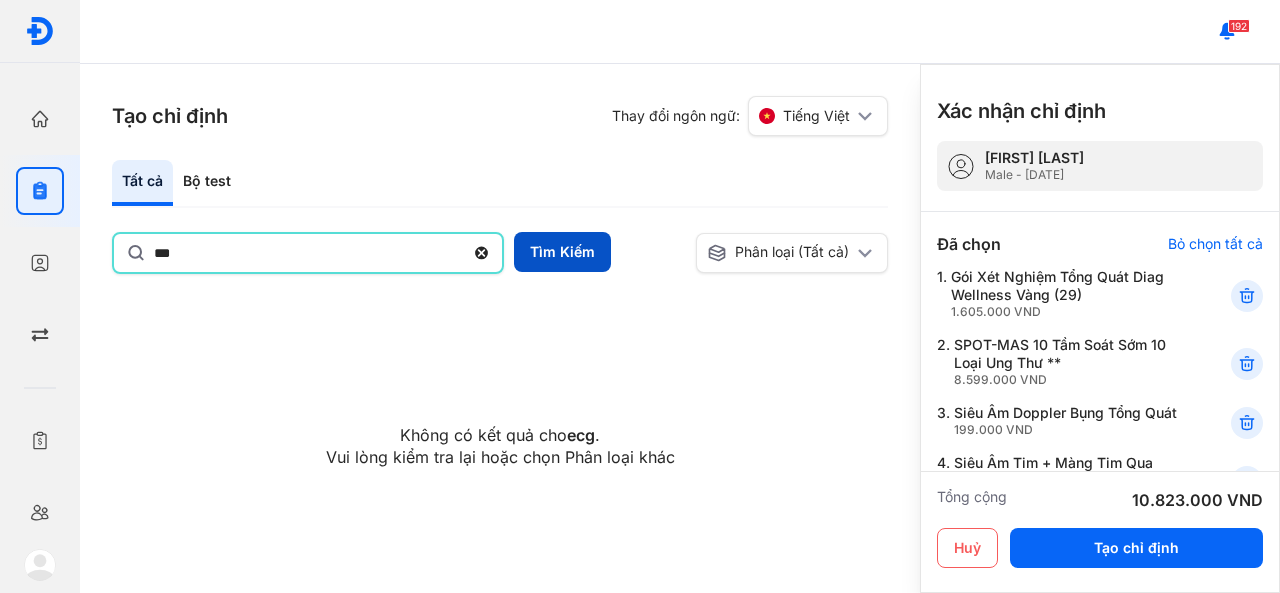 click on "Tìm Kiếm" at bounding box center (562, 252) 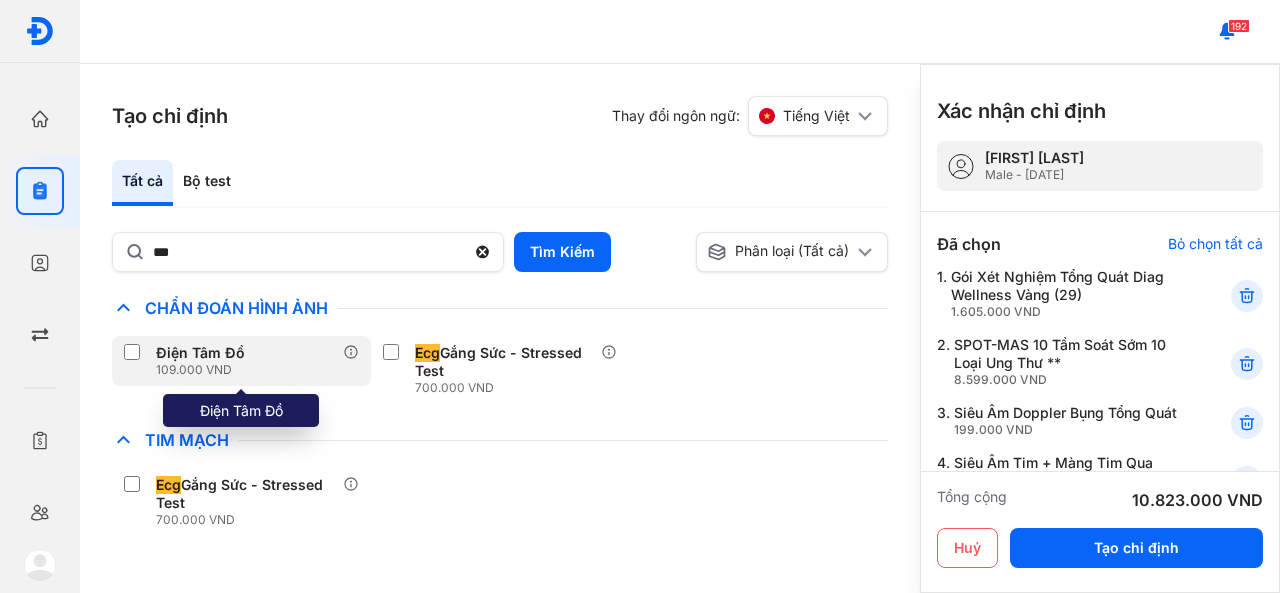 click on "Điện Tâm Đồ" at bounding box center (200, 353) 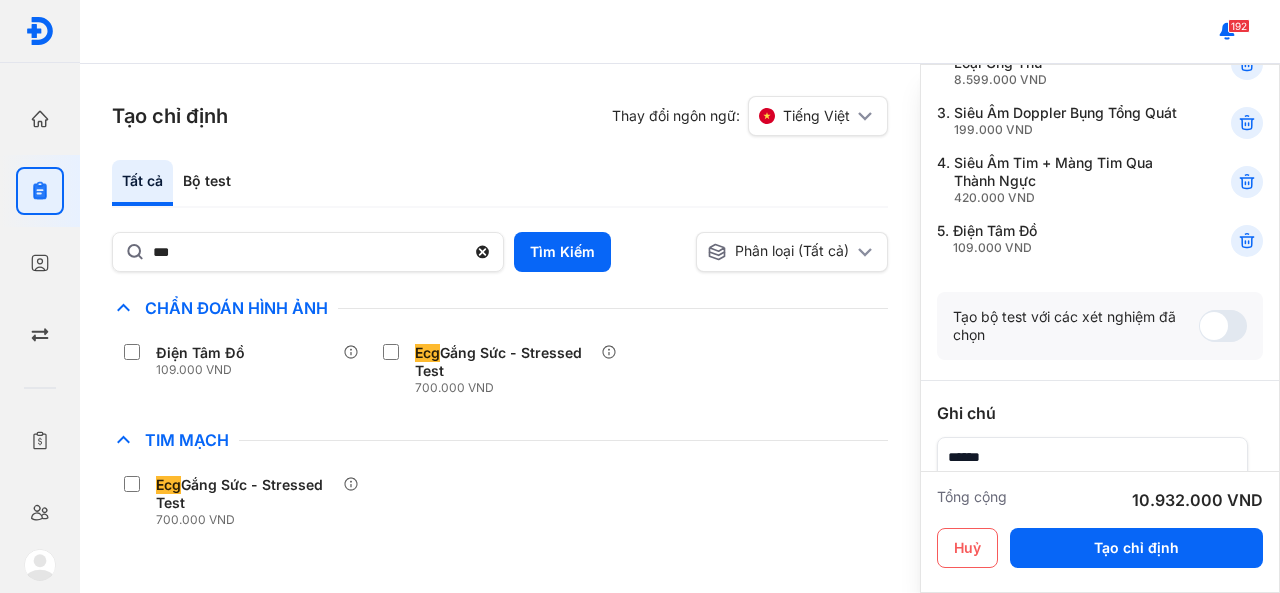 scroll, scrollTop: 0, scrollLeft: 0, axis: both 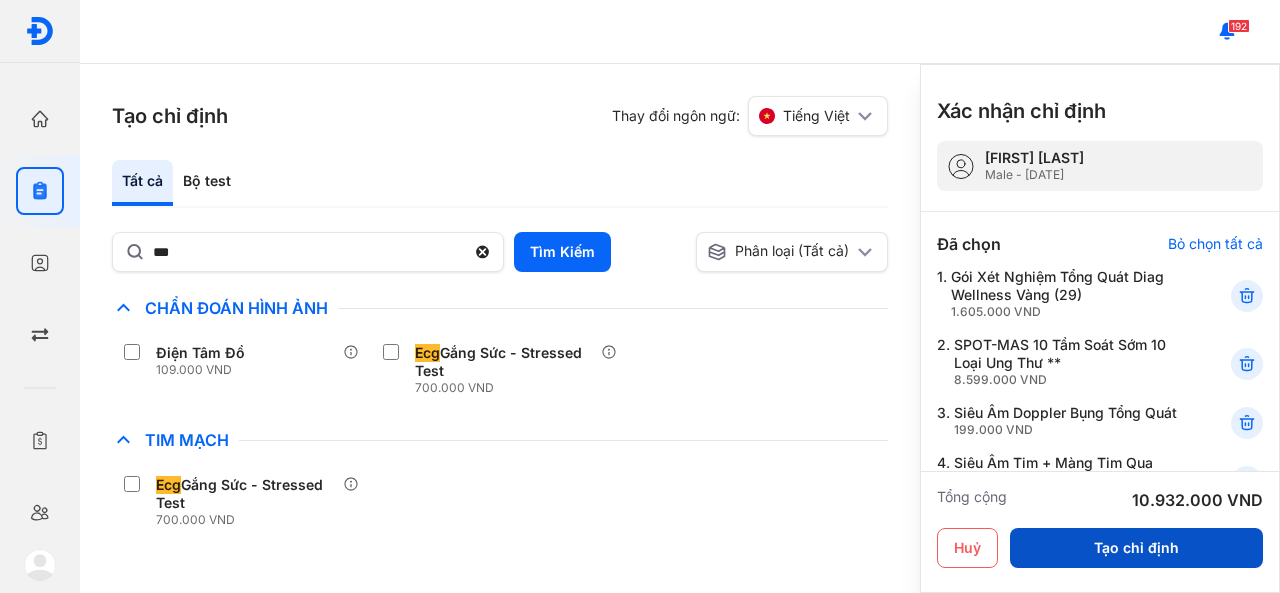 click on "Tạo chỉ định" at bounding box center (1136, 548) 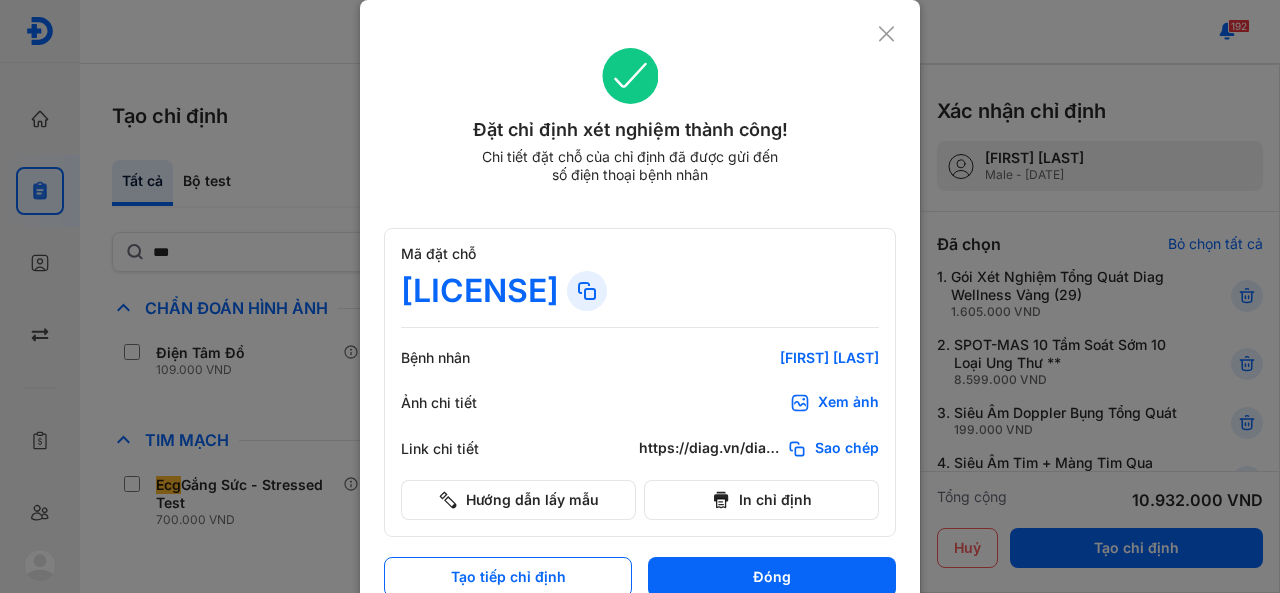 scroll, scrollTop: 26, scrollLeft: 0, axis: vertical 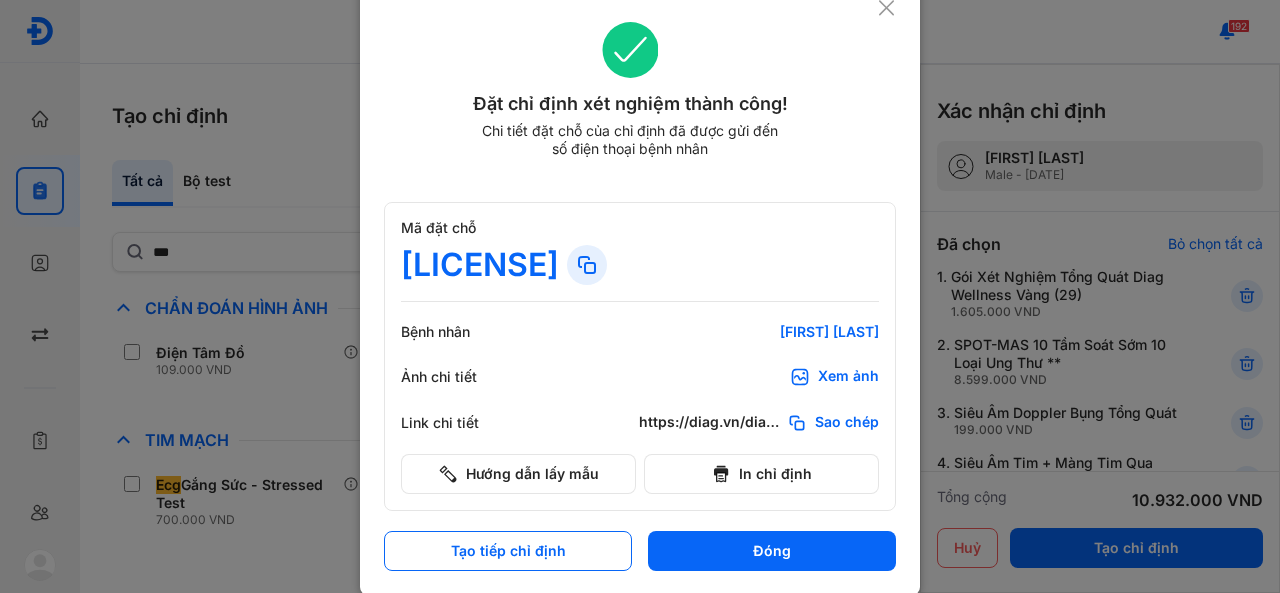 click on "AV51296" at bounding box center (480, 265) 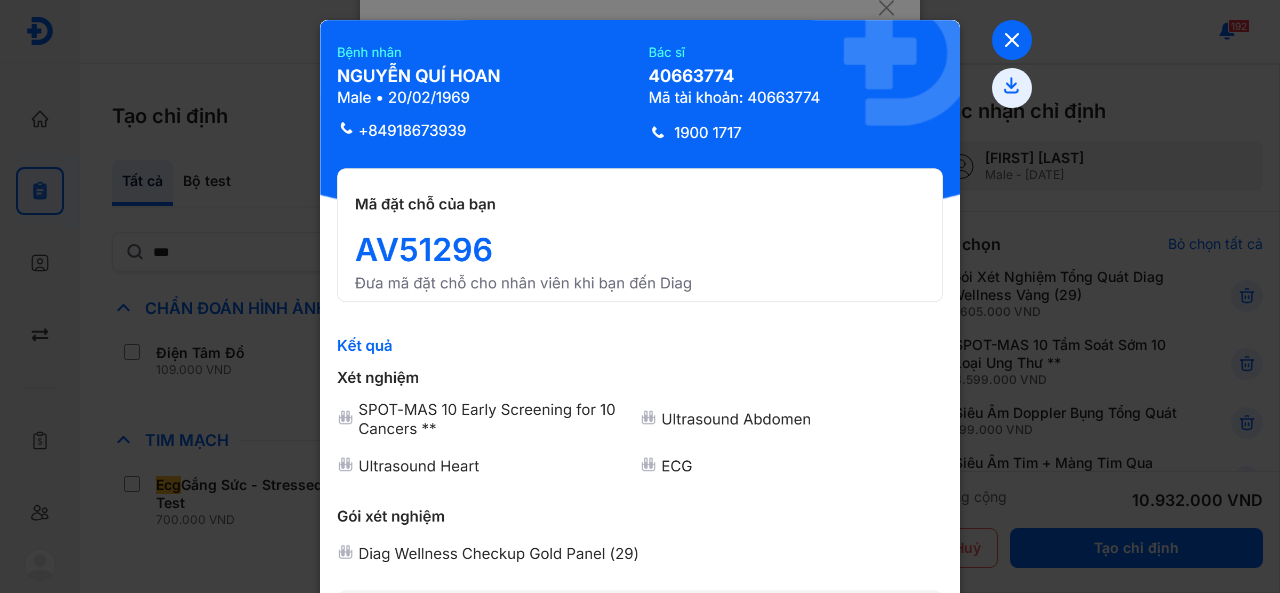 click 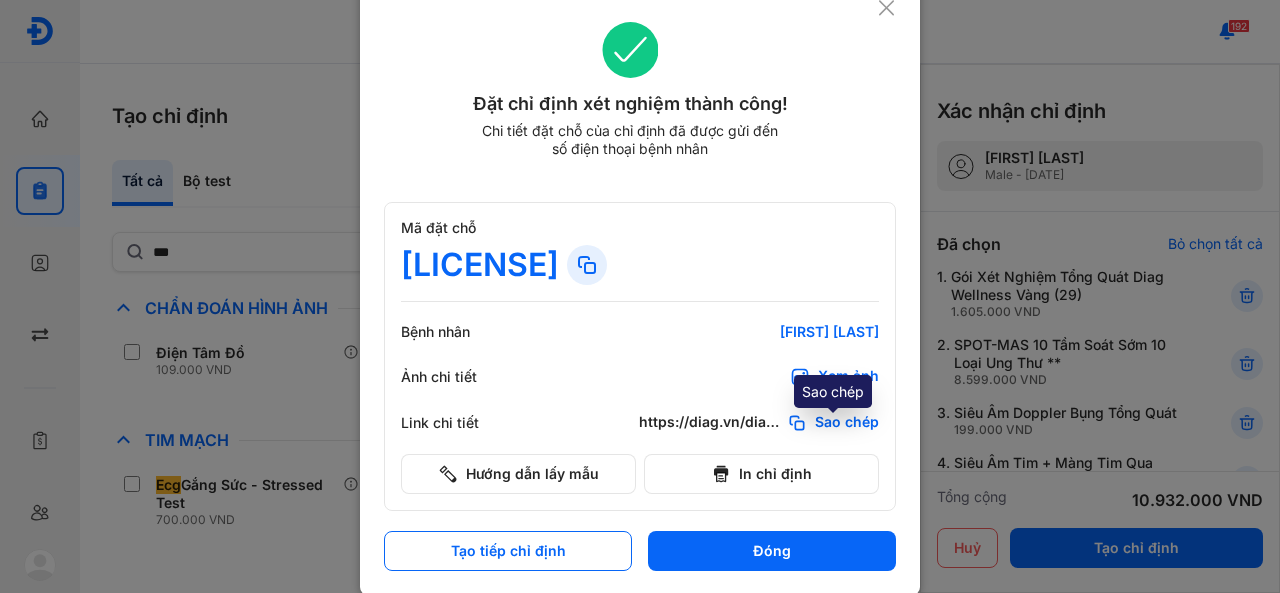 click on "Sao chép" 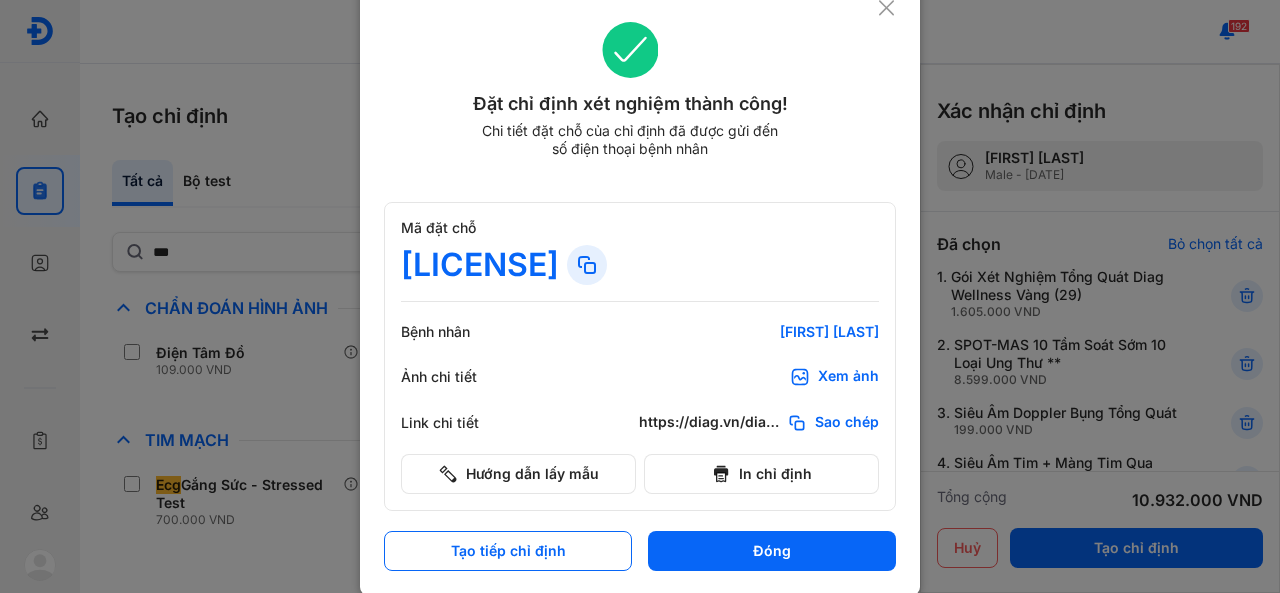 drag, startPoint x: 569, startPoint y: 256, endPoint x: 592, endPoint y: 429, distance: 174.5222 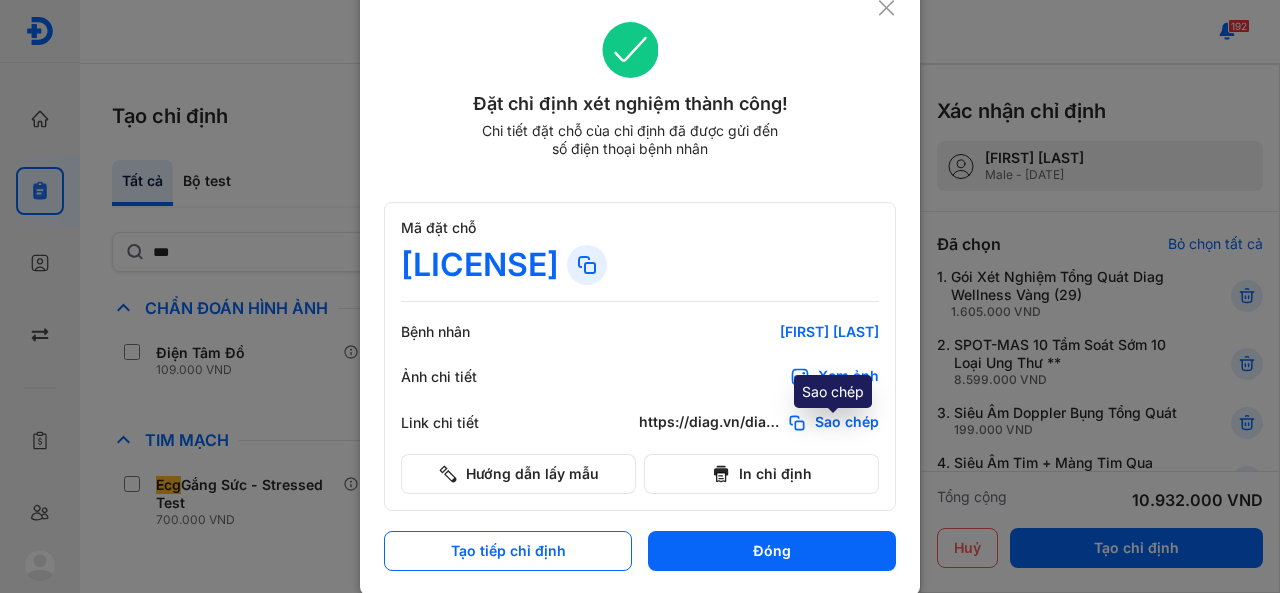 click on "Sao chép" 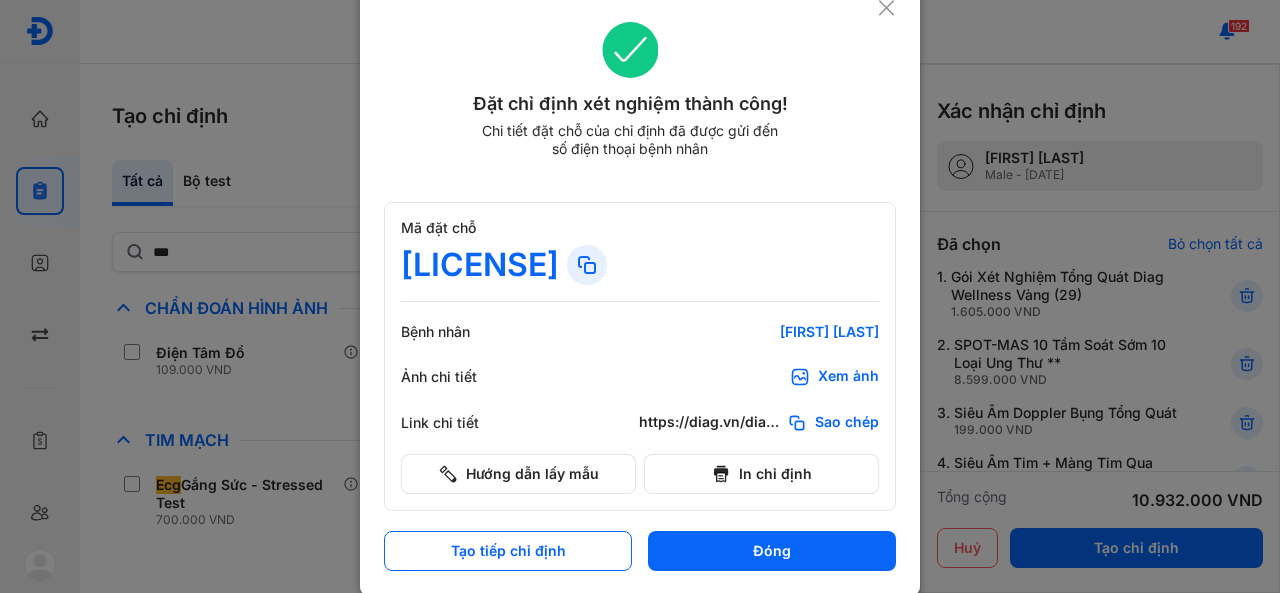 click on "Đặt chỉ định xét nghiệm thành công! Chi tiết đặt chỗ của chỉ định đã được gửi đến số điện thoại bệnh nhân" at bounding box center [640, 102] 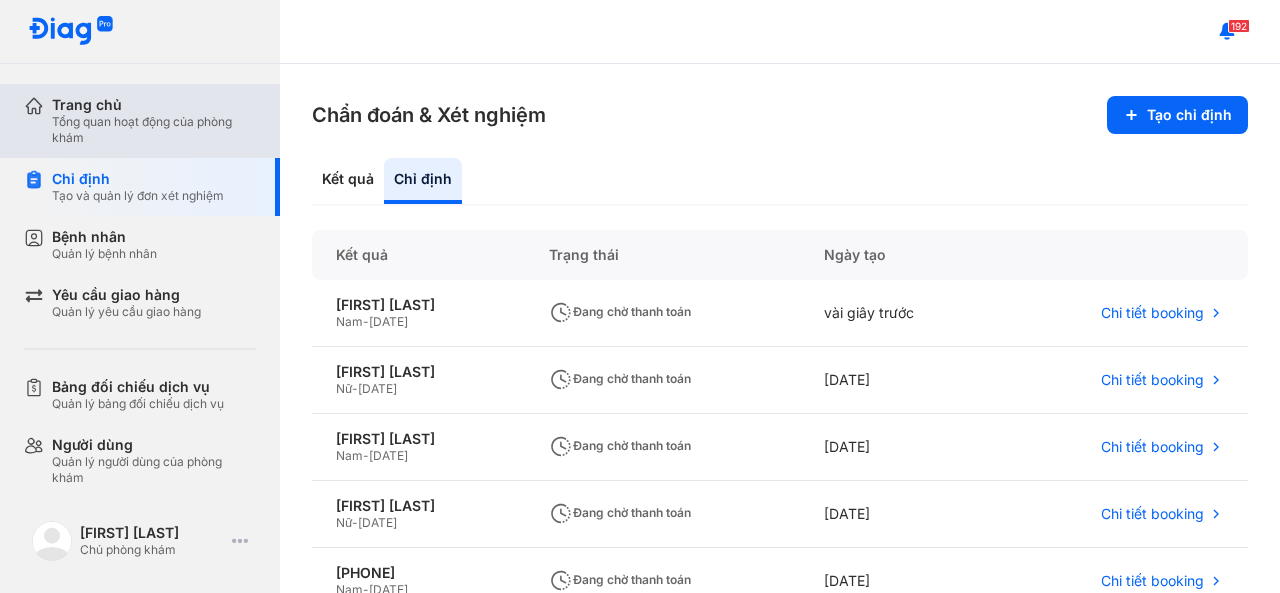 click on "Tổng quan hoạt động của phòng khám" at bounding box center (154, 130) 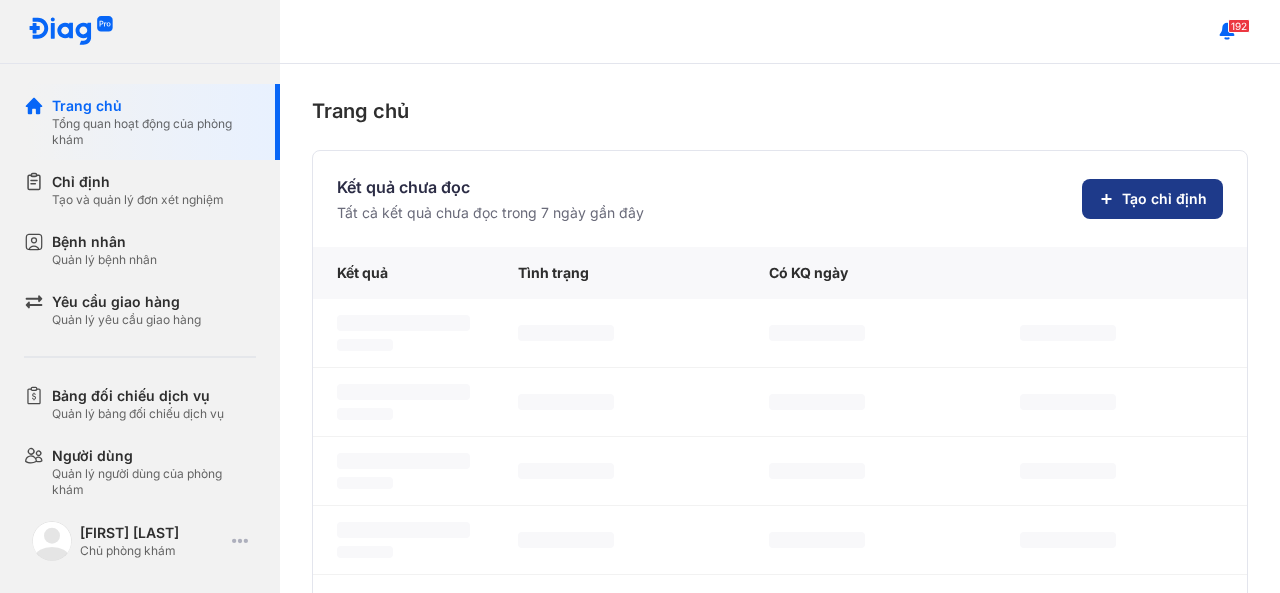 click on "Tạo chỉ định" 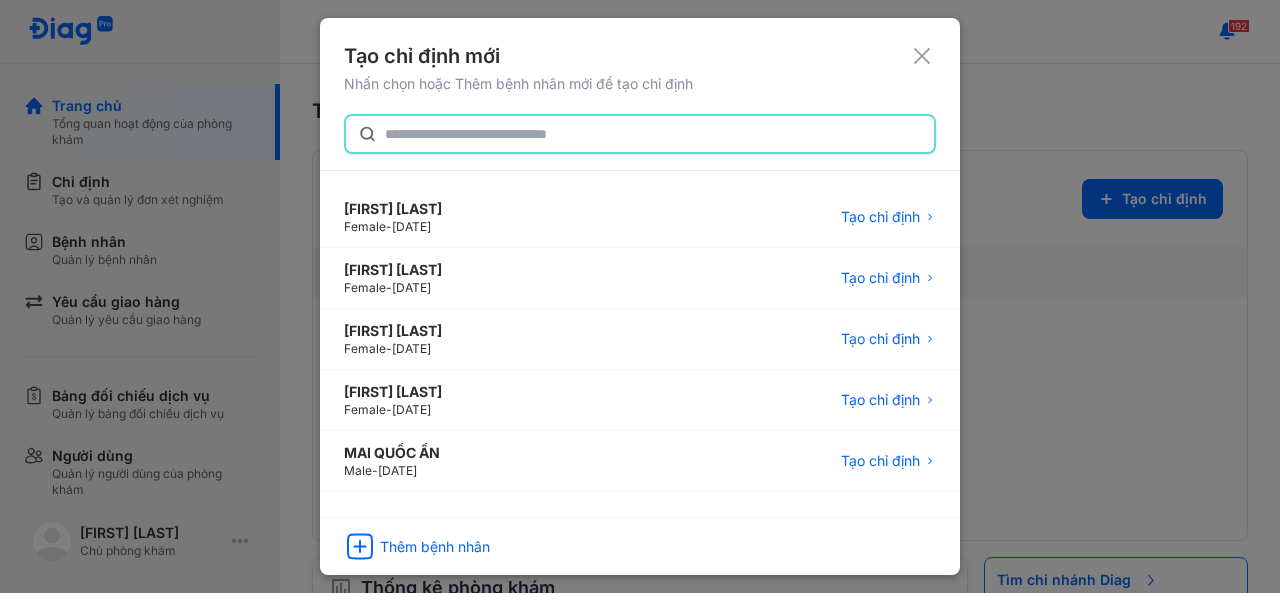 click 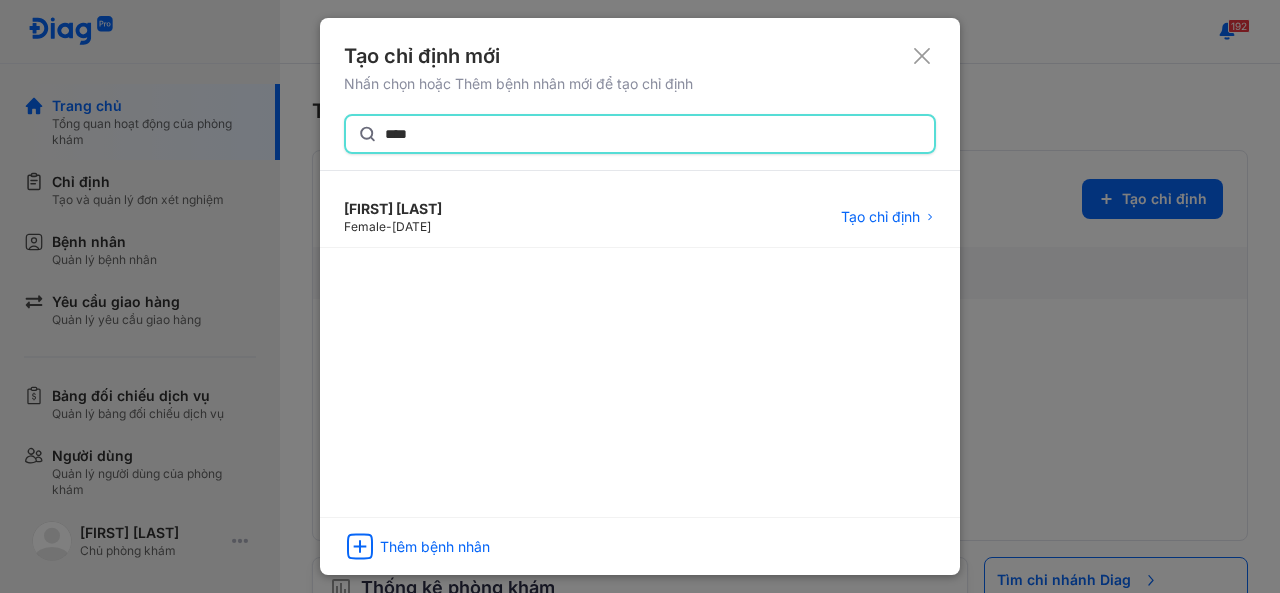 click on "****" 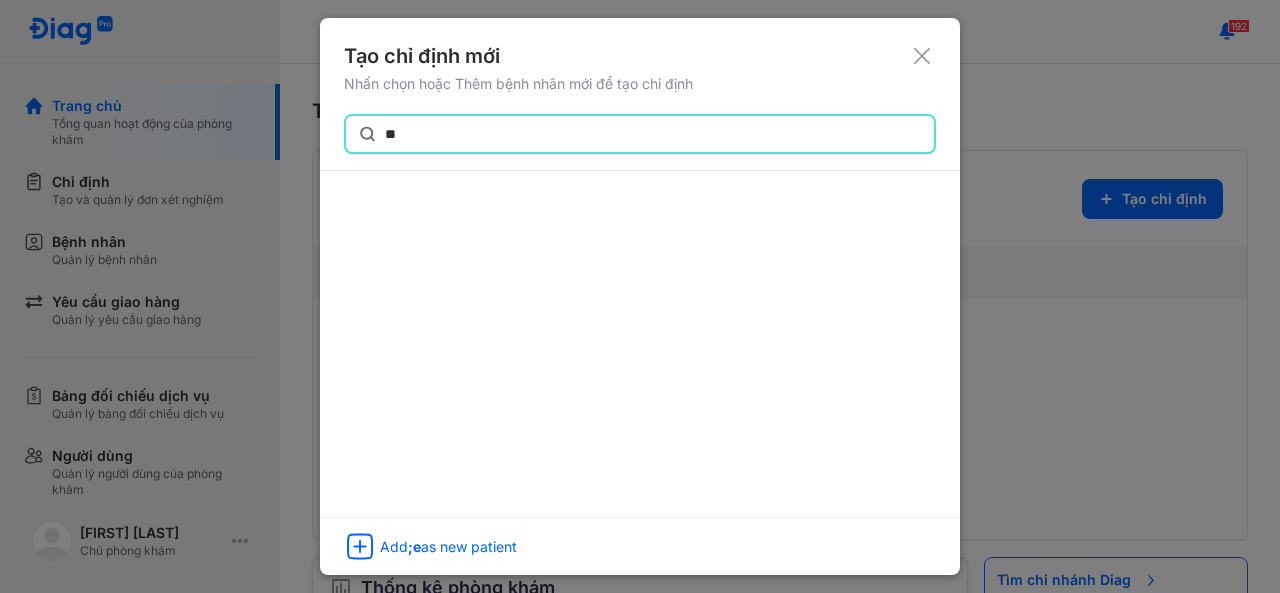 type on "*" 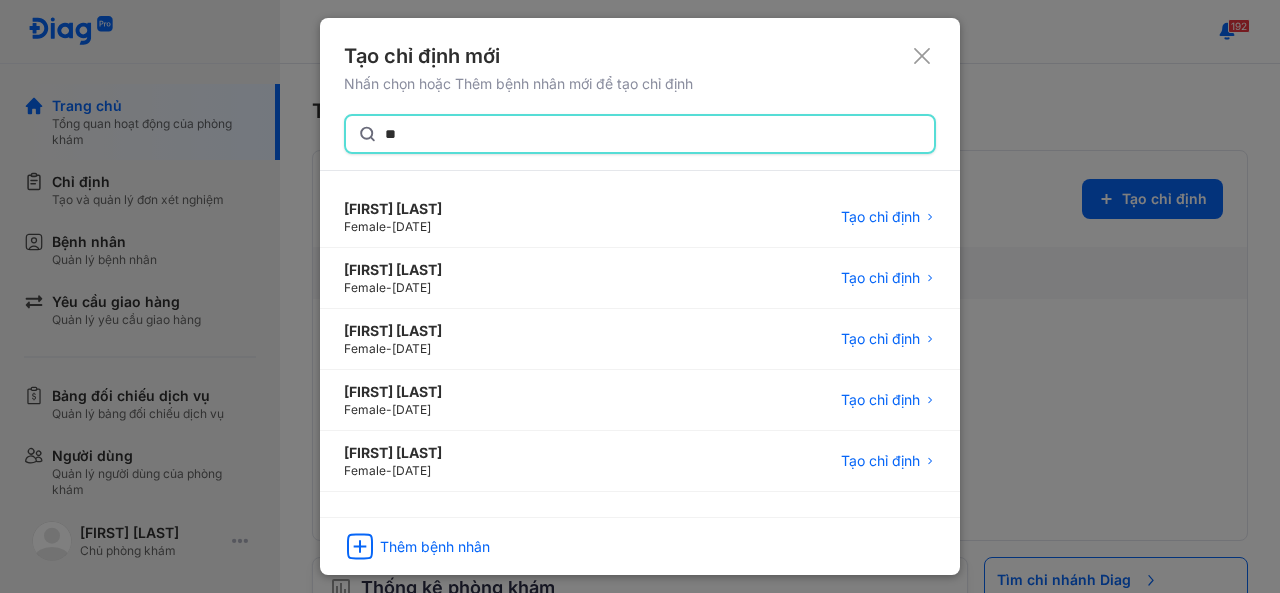 click on "**" 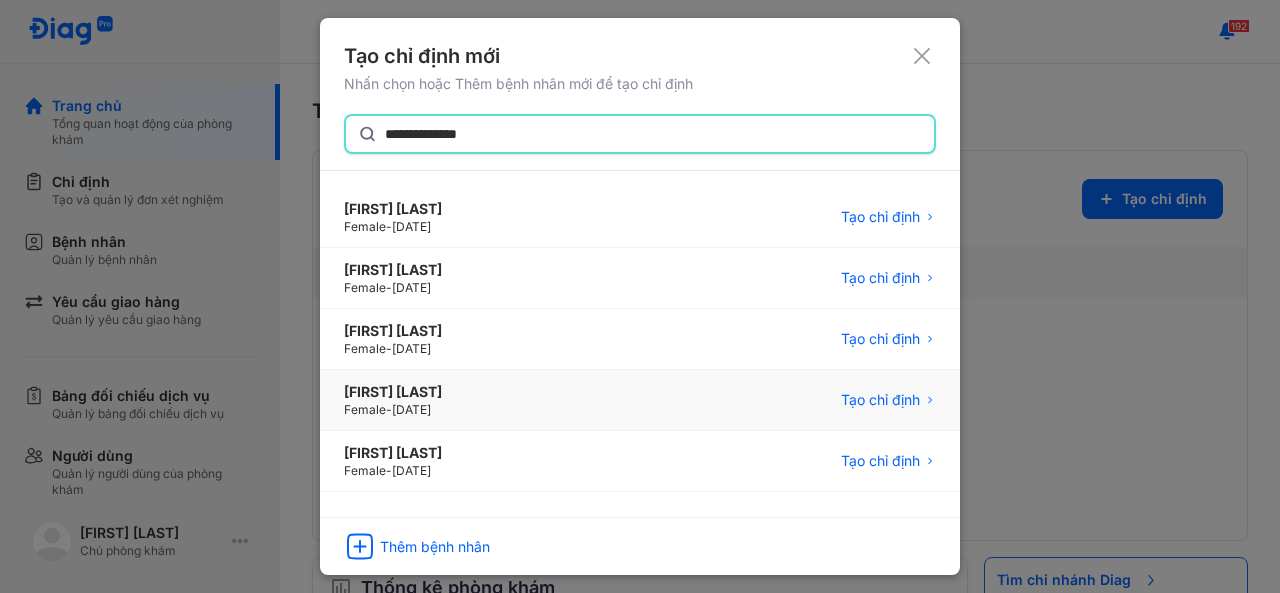 type on "**********" 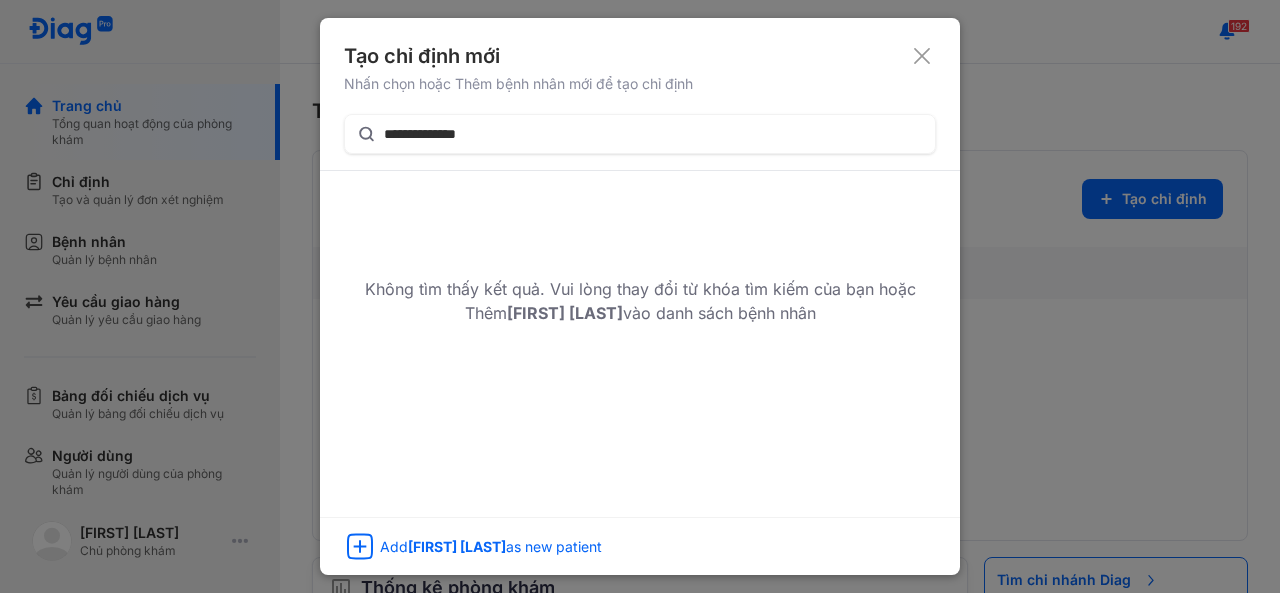 click 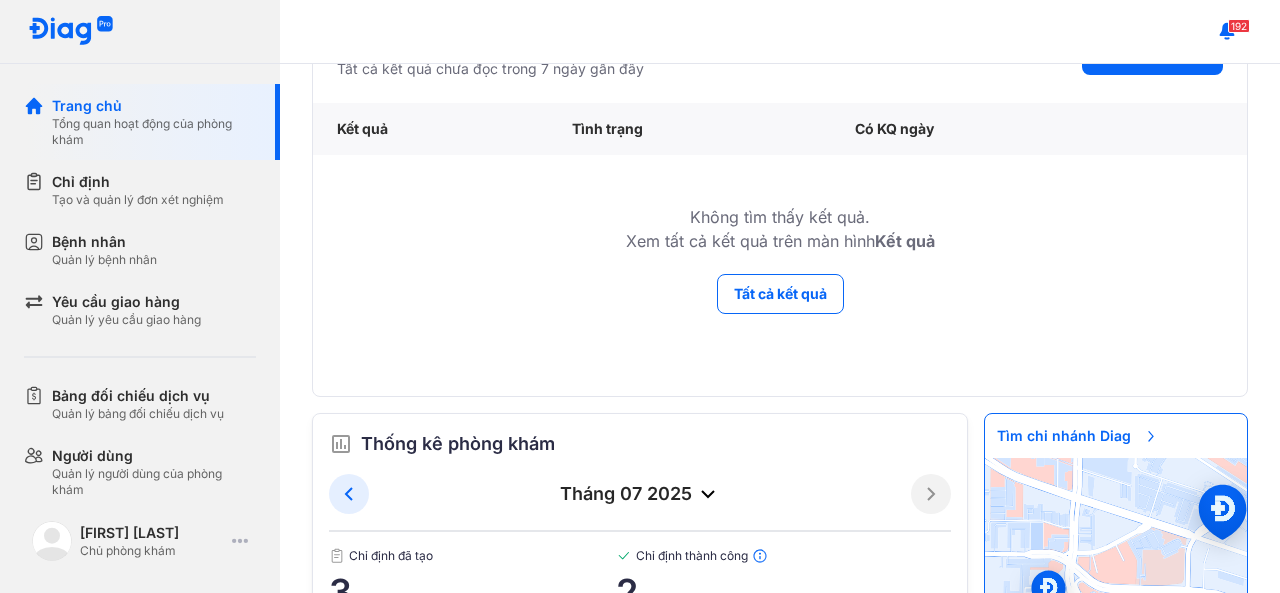 scroll, scrollTop: 244, scrollLeft: 0, axis: vertical 